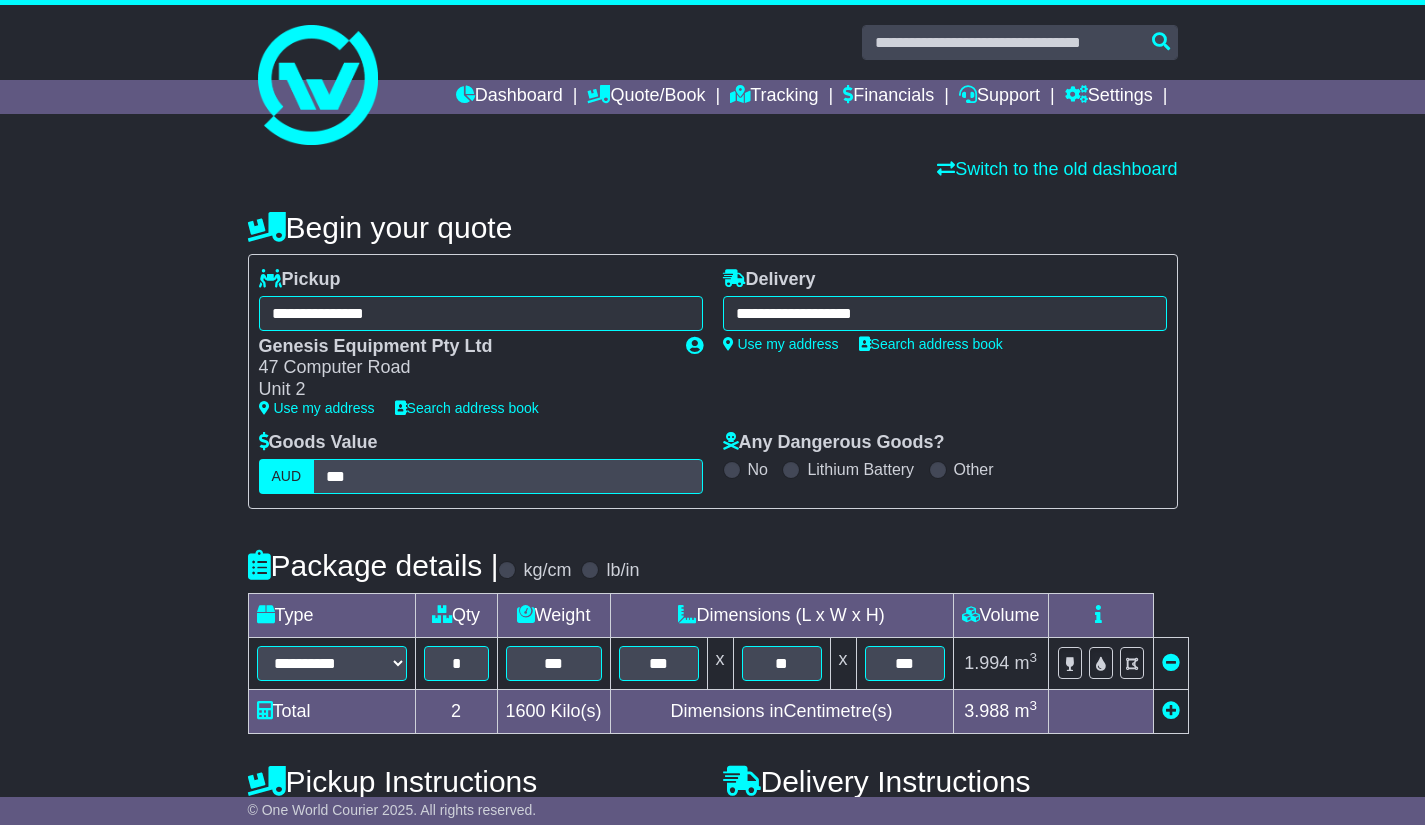 select on "*****" 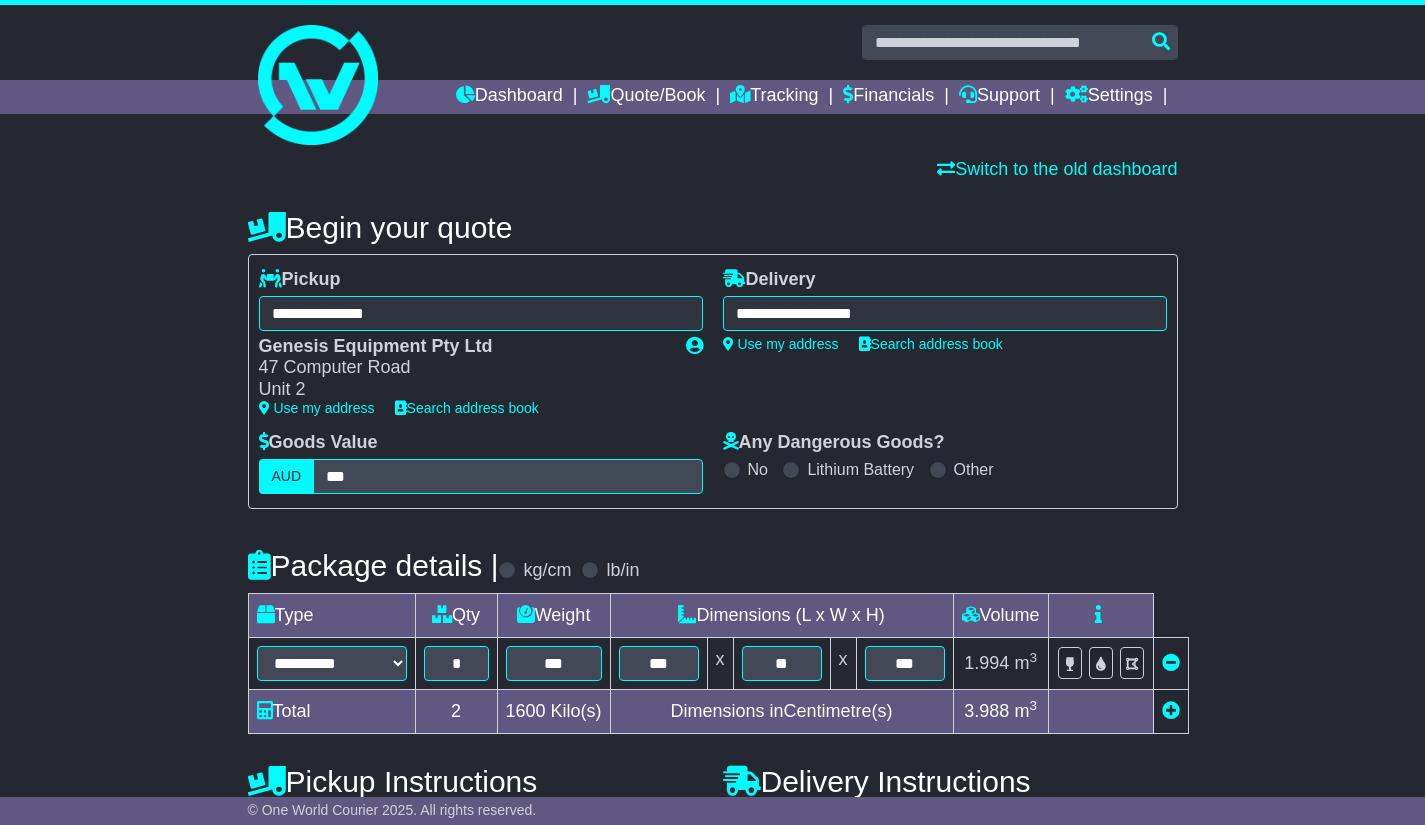 scroll, scrollTop: 0, scrollLeft: 0, axis: both 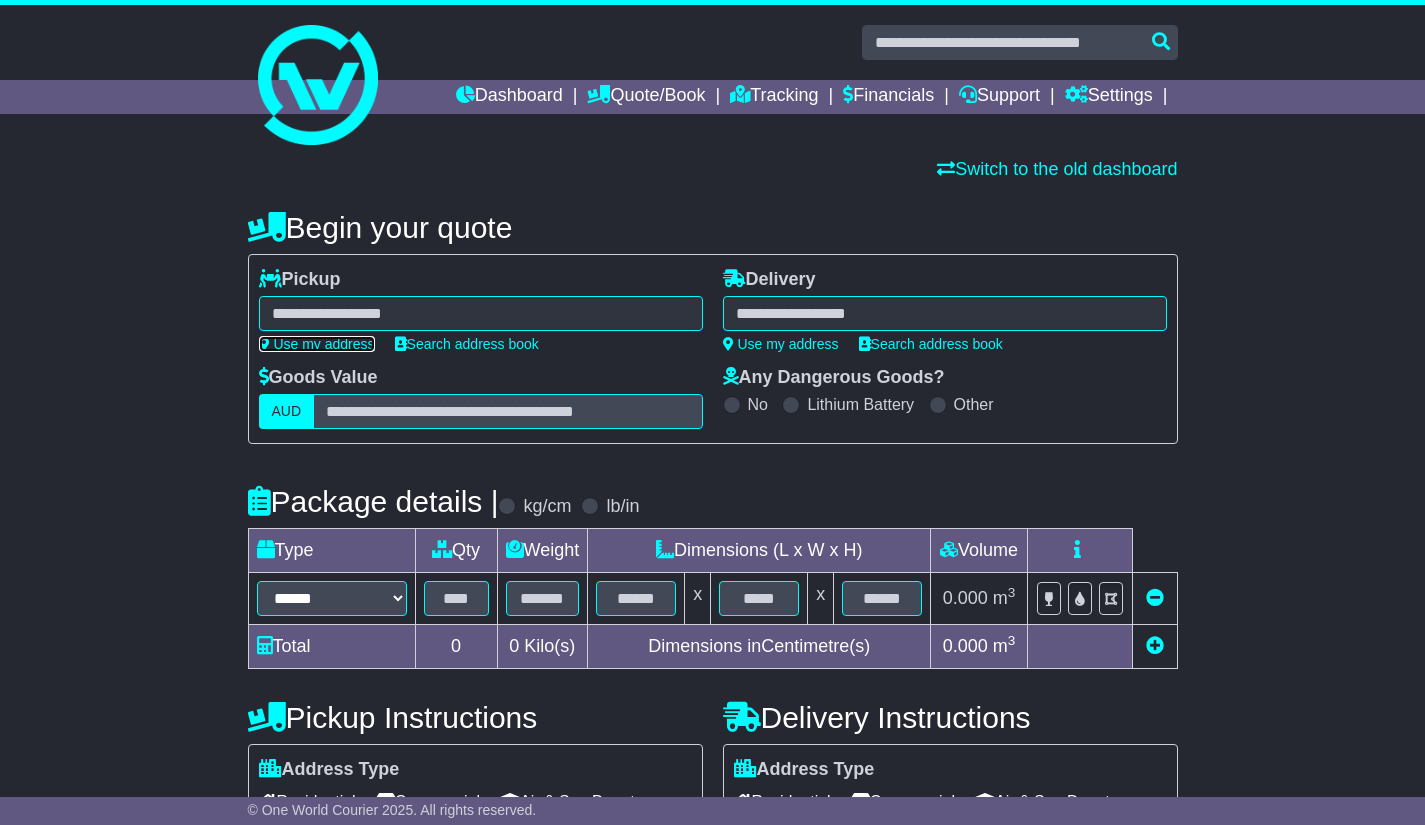 click on "Use my address" at bounding box center (317, 344) 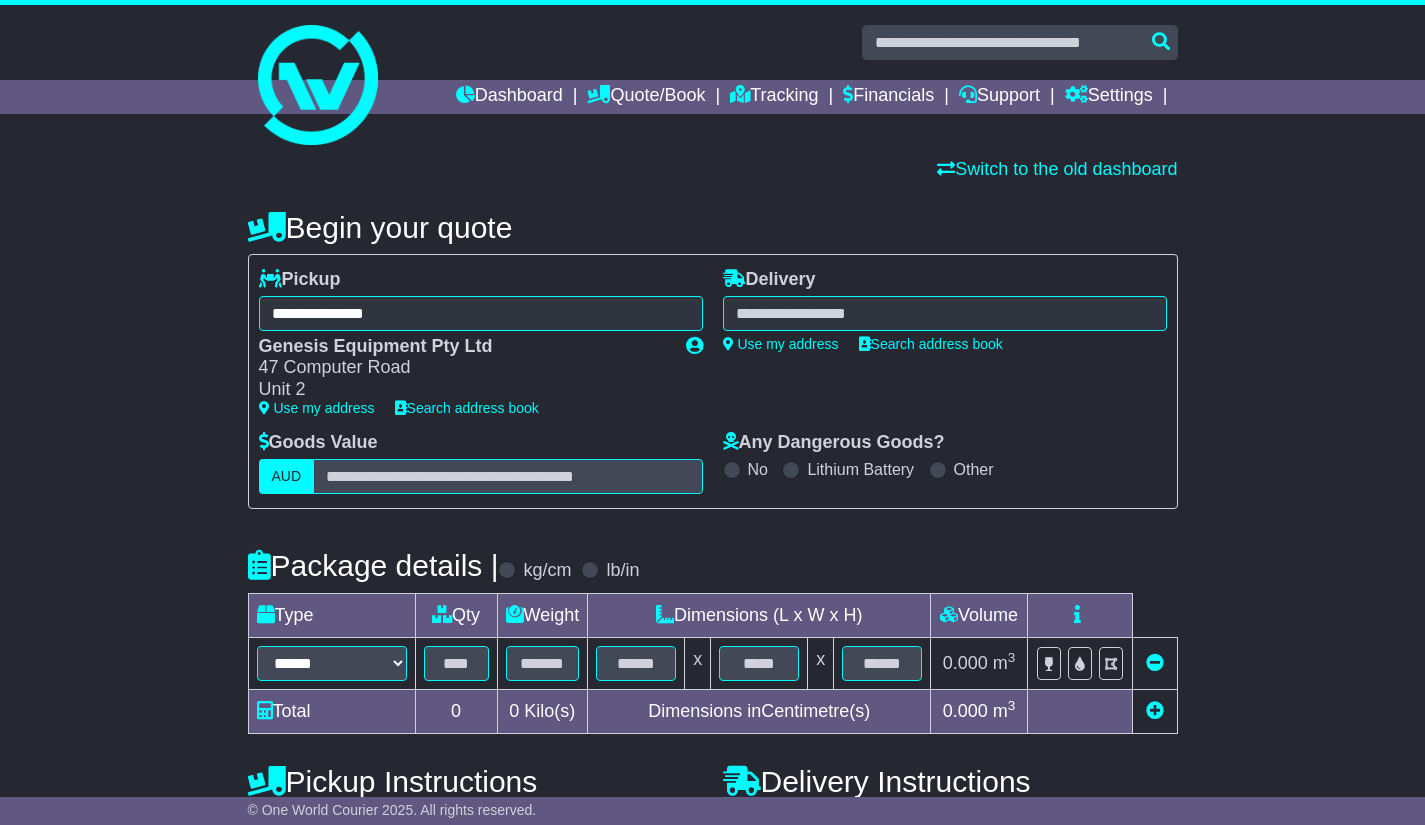 click at bounding box center [945, 313] 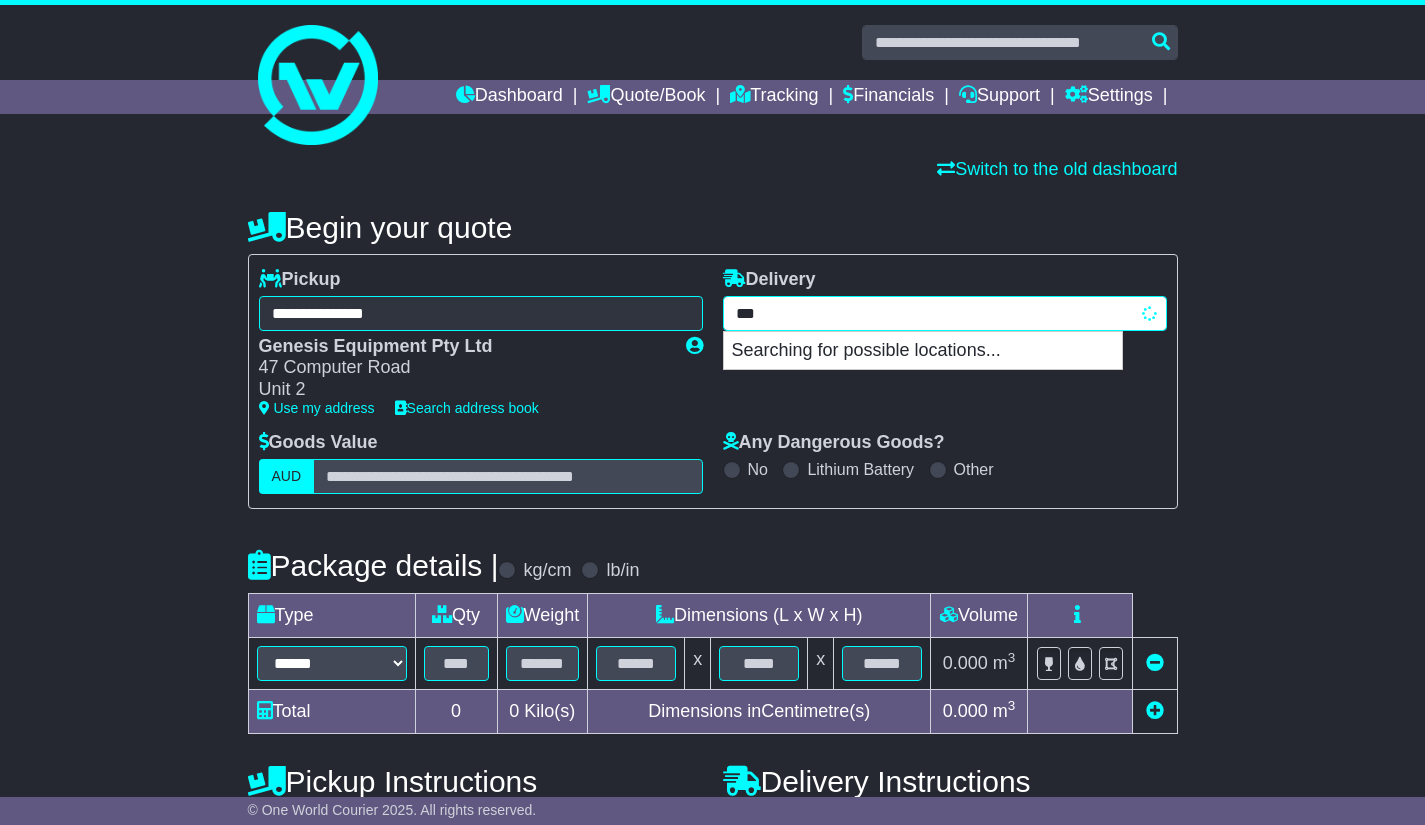 type on "****" 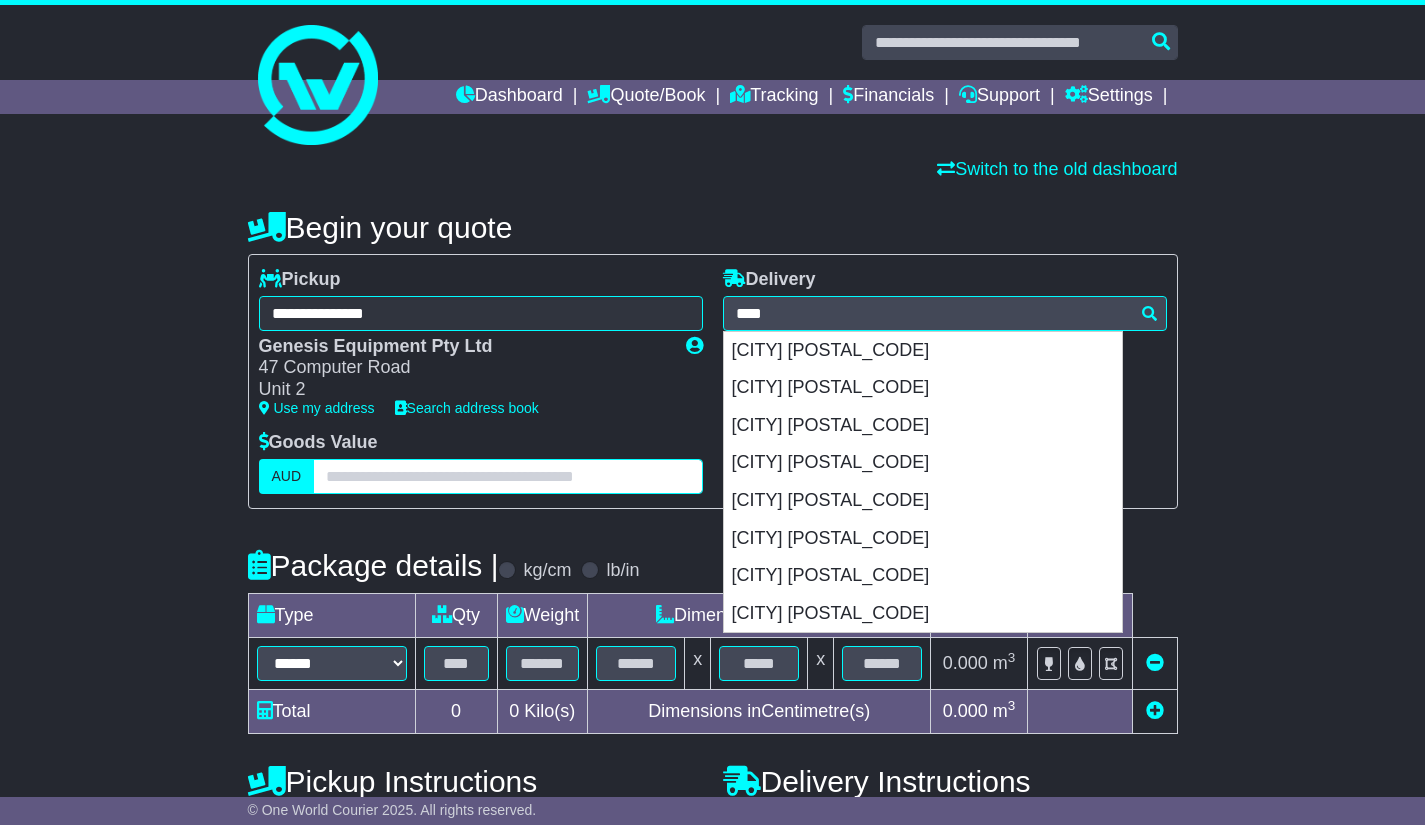 click at bounding box center (507, 476) 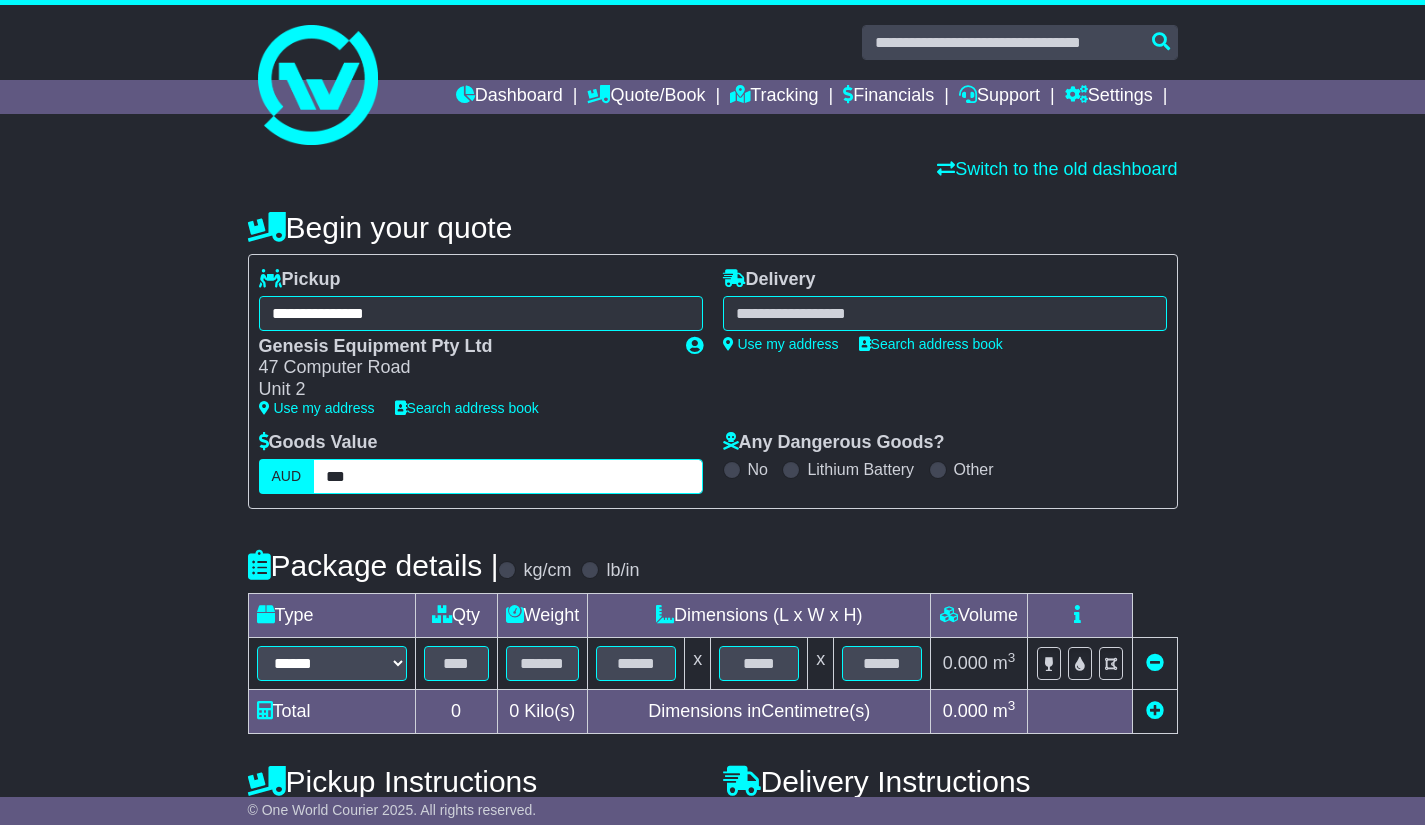 type on "***" 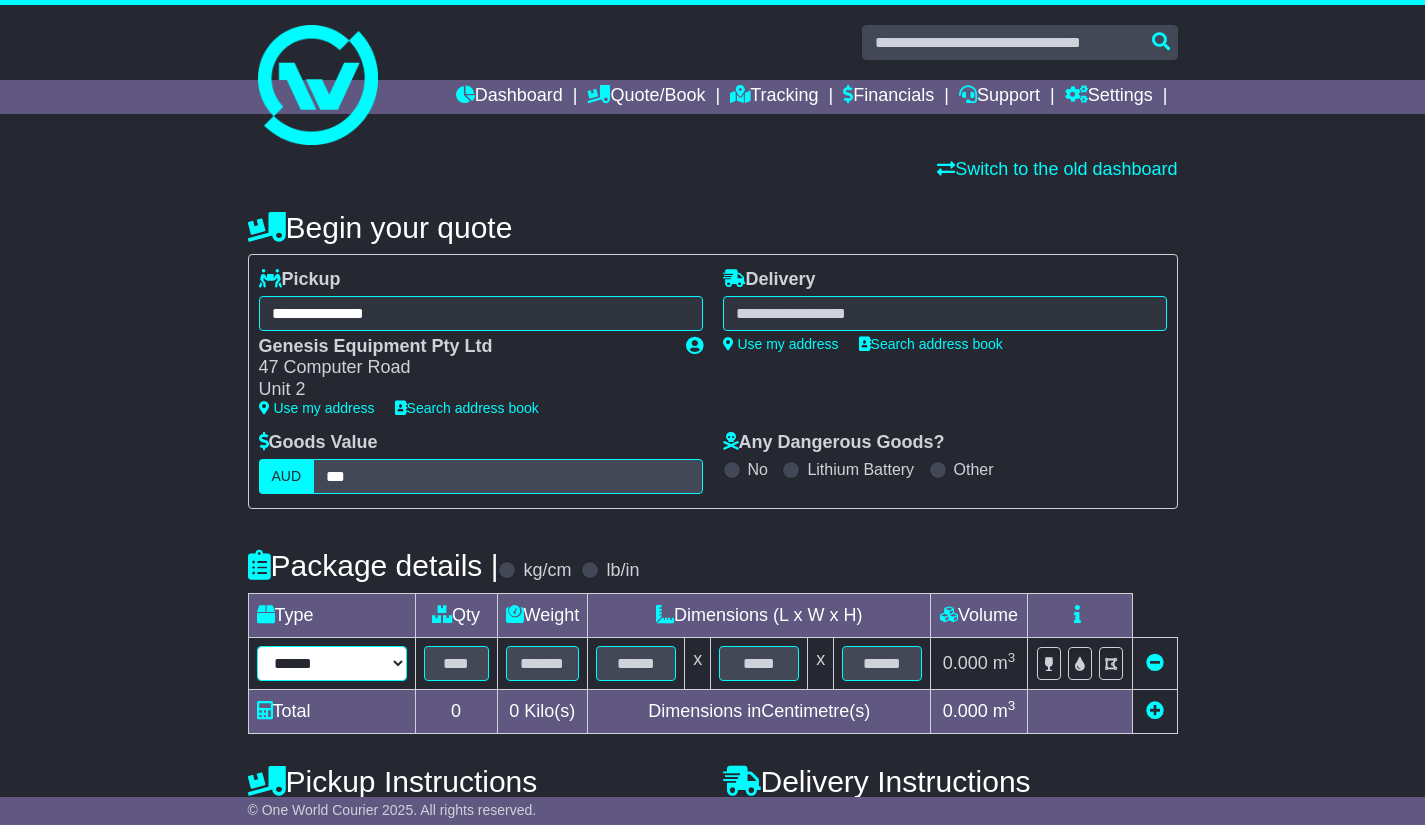 click on "**********" at bounding box center [332, 663] 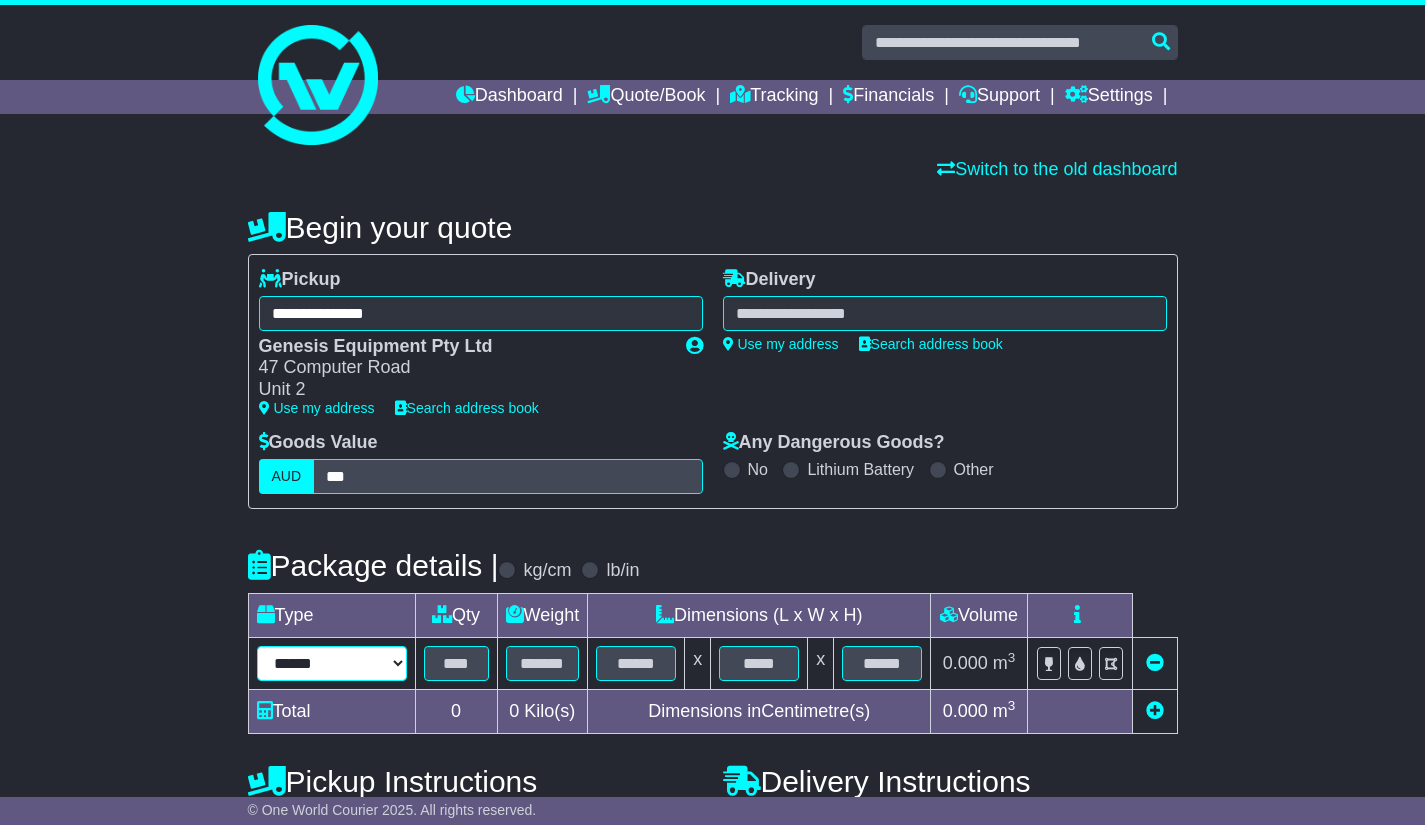 select on "****" 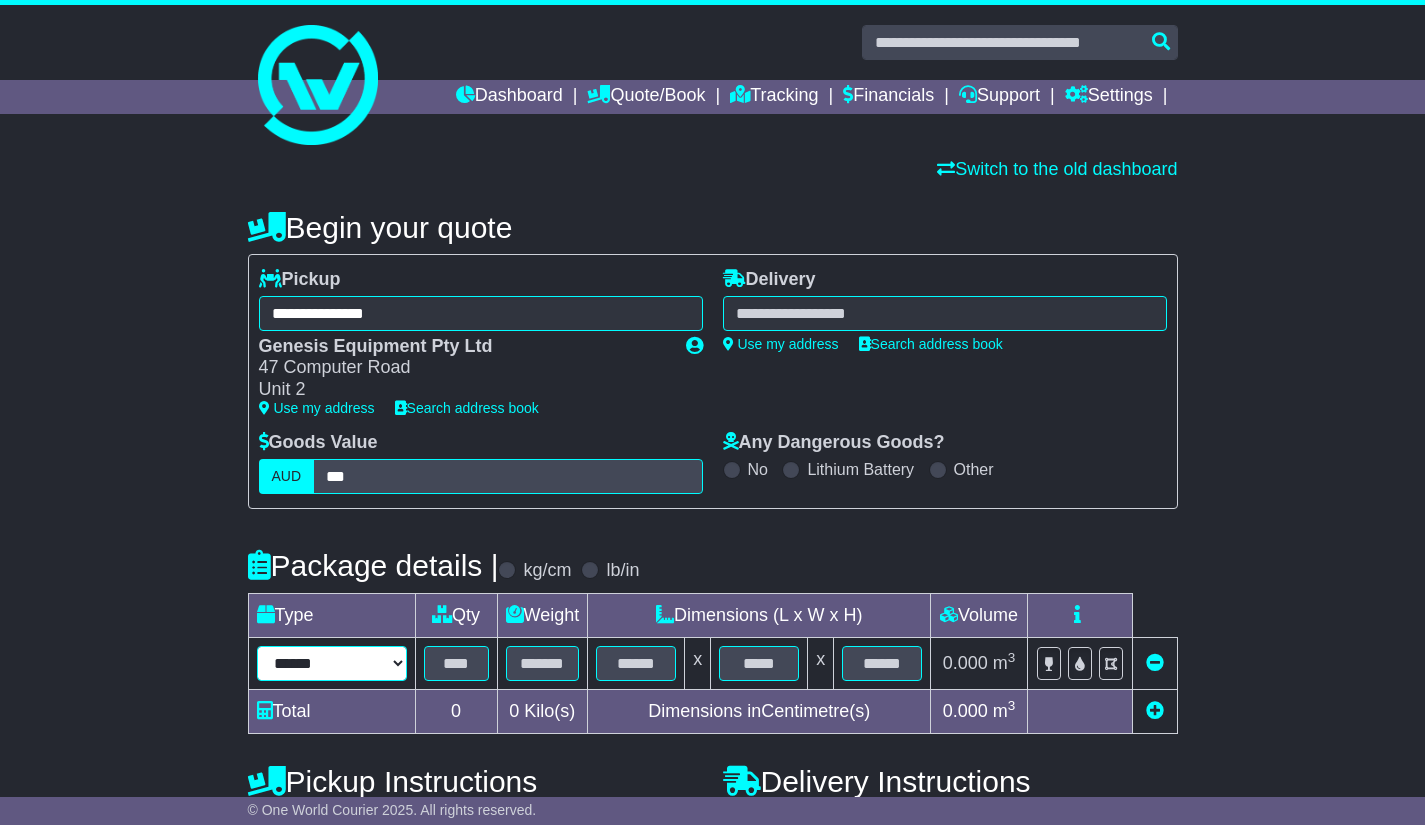 click on "**********" at bounding box center [332, 663] 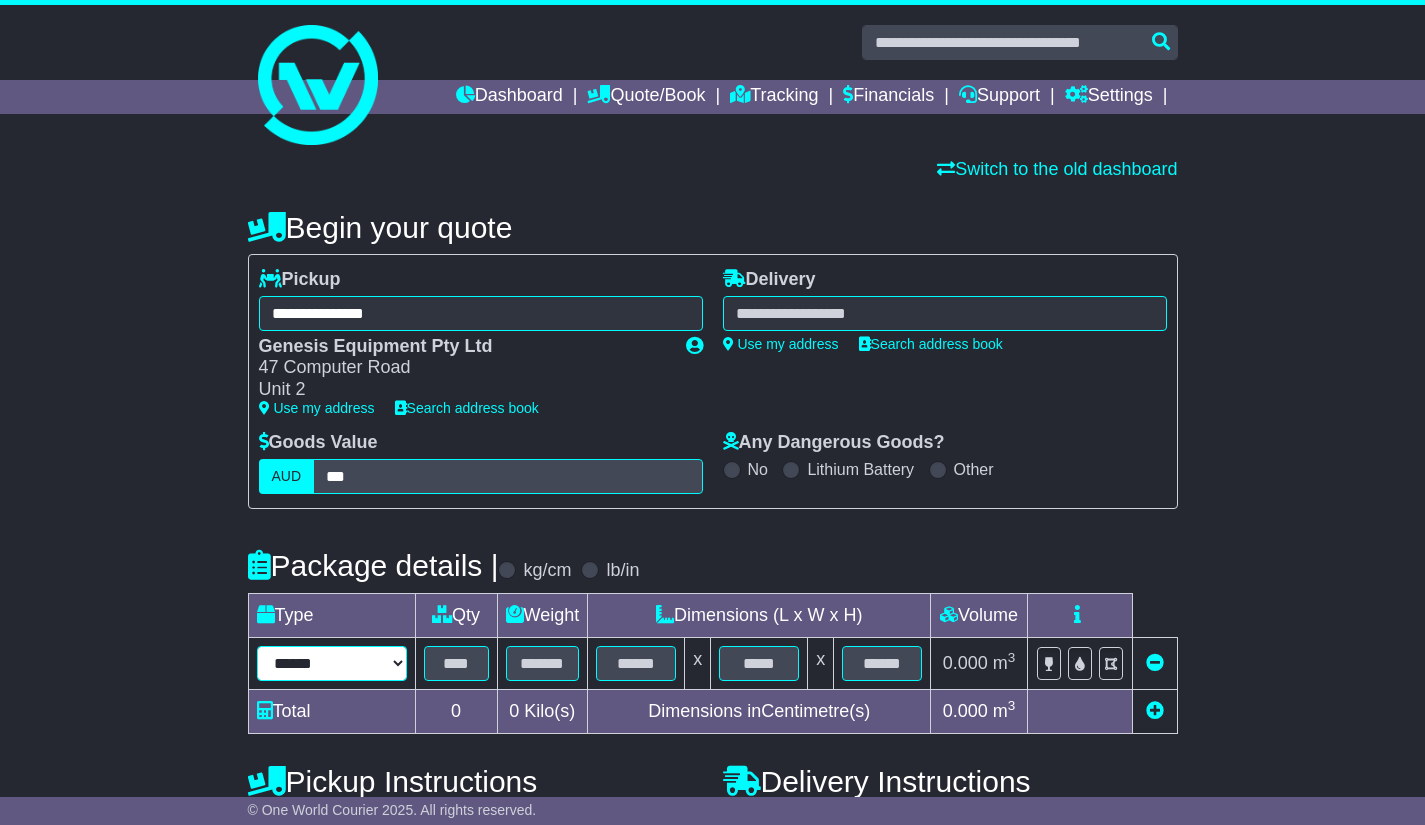 type on "**" 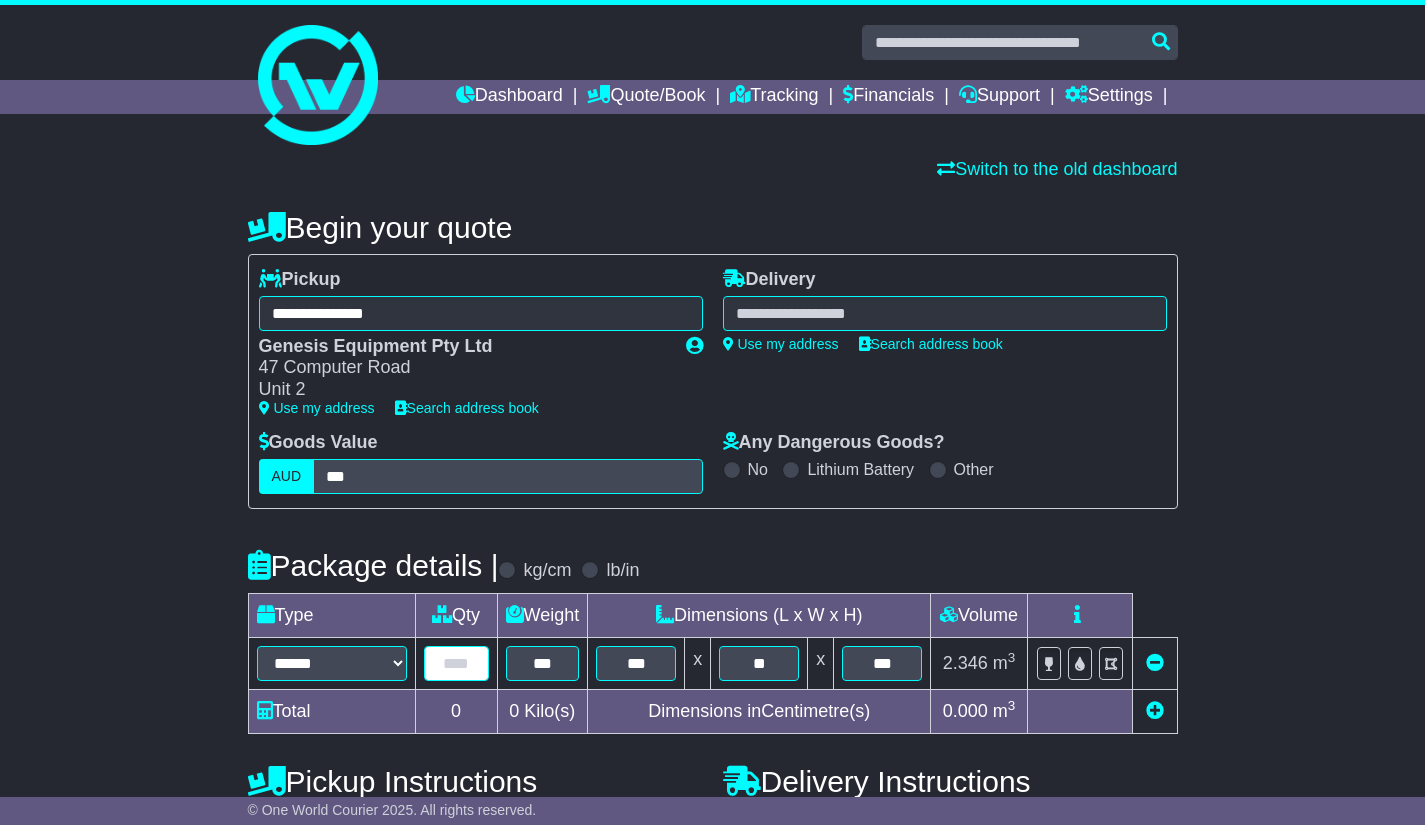 click at bounding box center [456, 663] 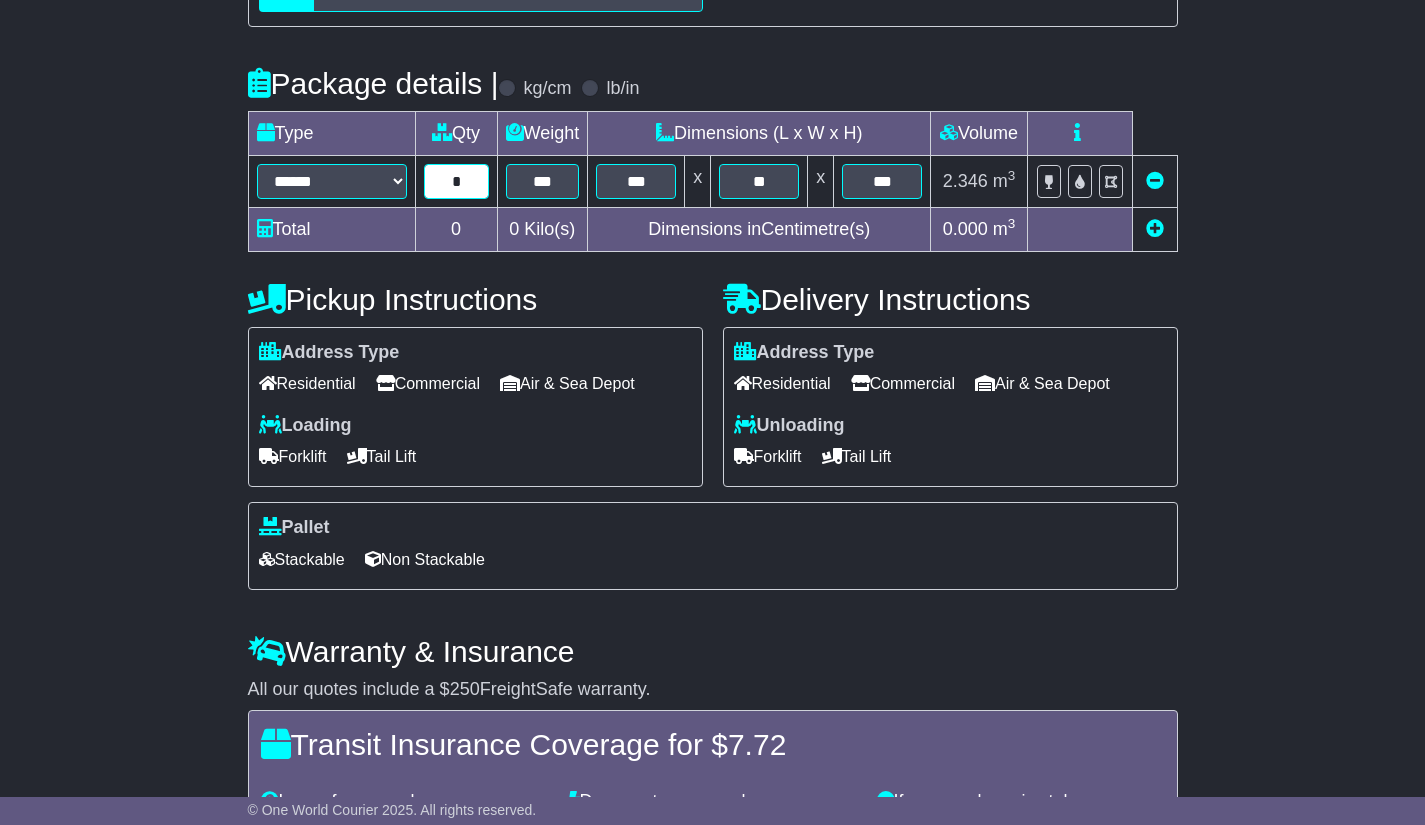 scroll, scrollTop: 486, scrollLeft: 0, axis: vertical 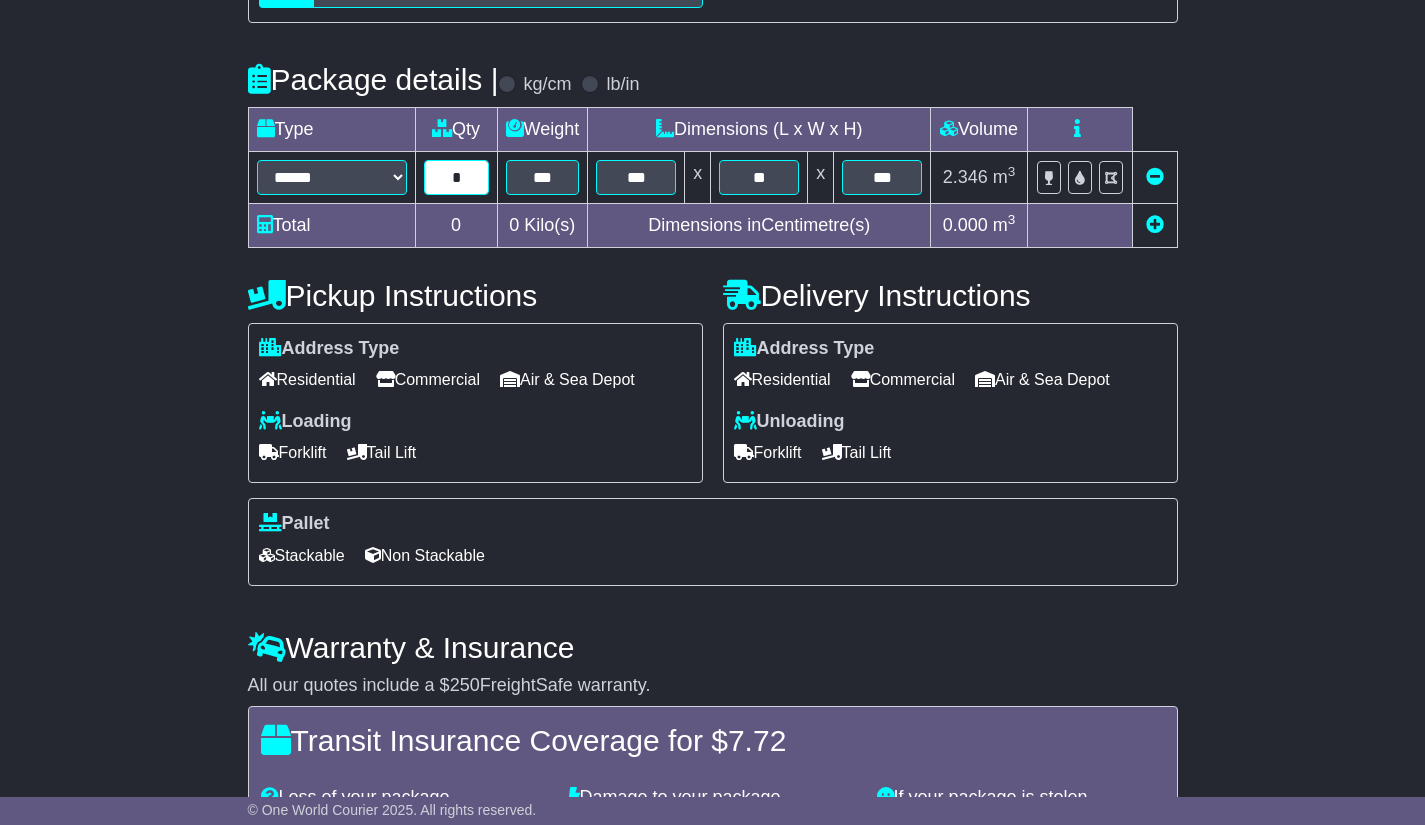 type on "*" 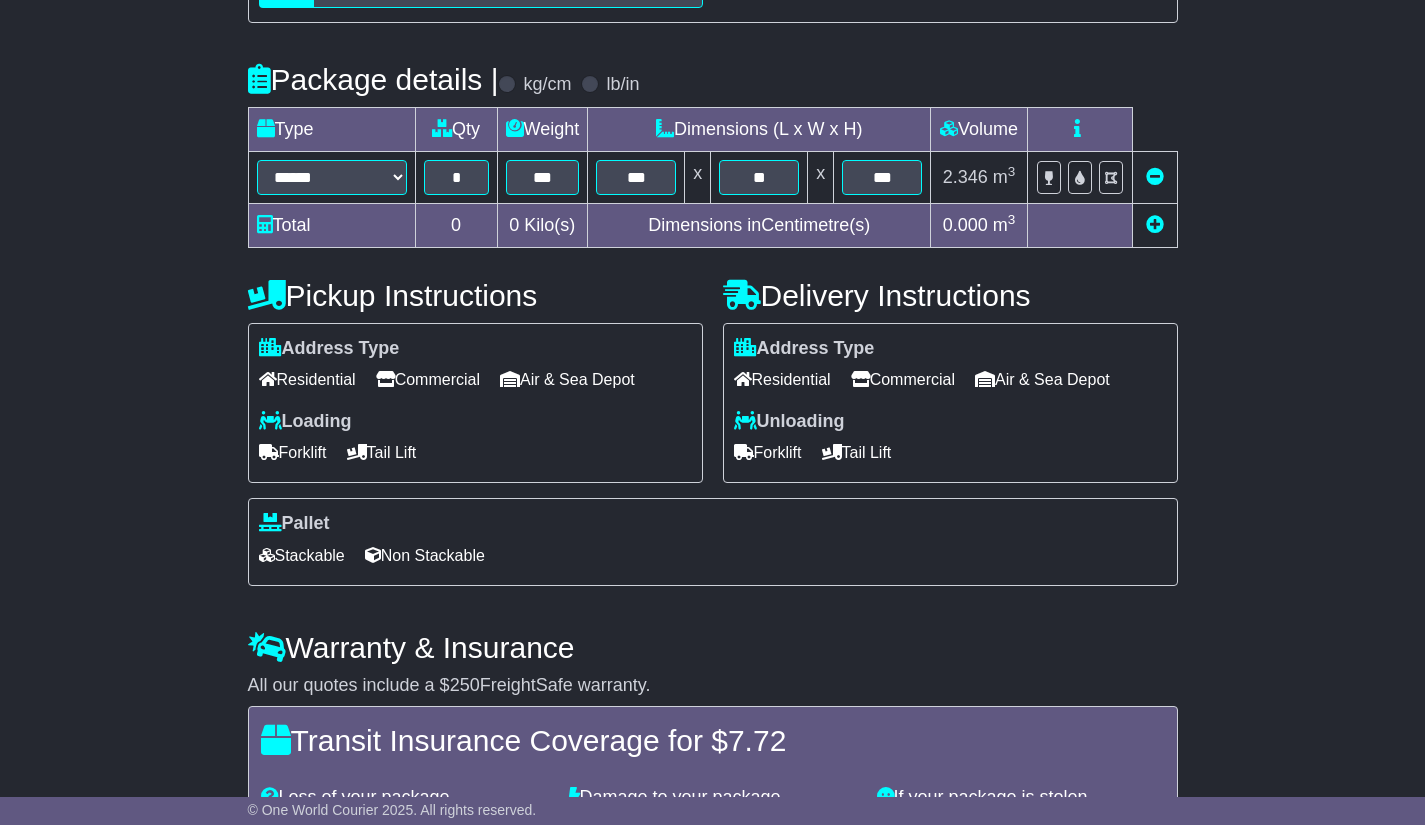 click on "Commercial" at bounding box center [903, 379] 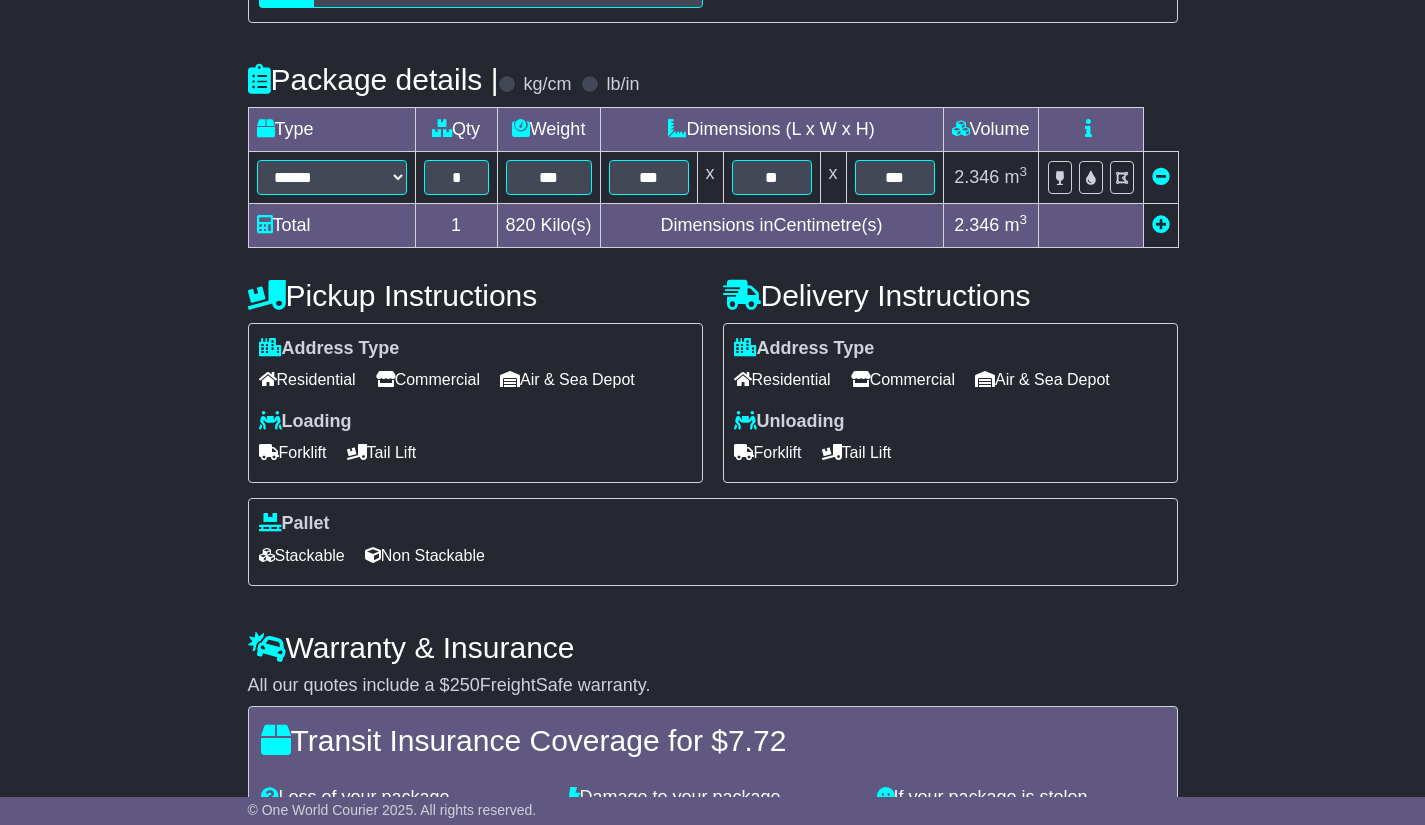 click on "Forklift" at bounding box center [768, 452] 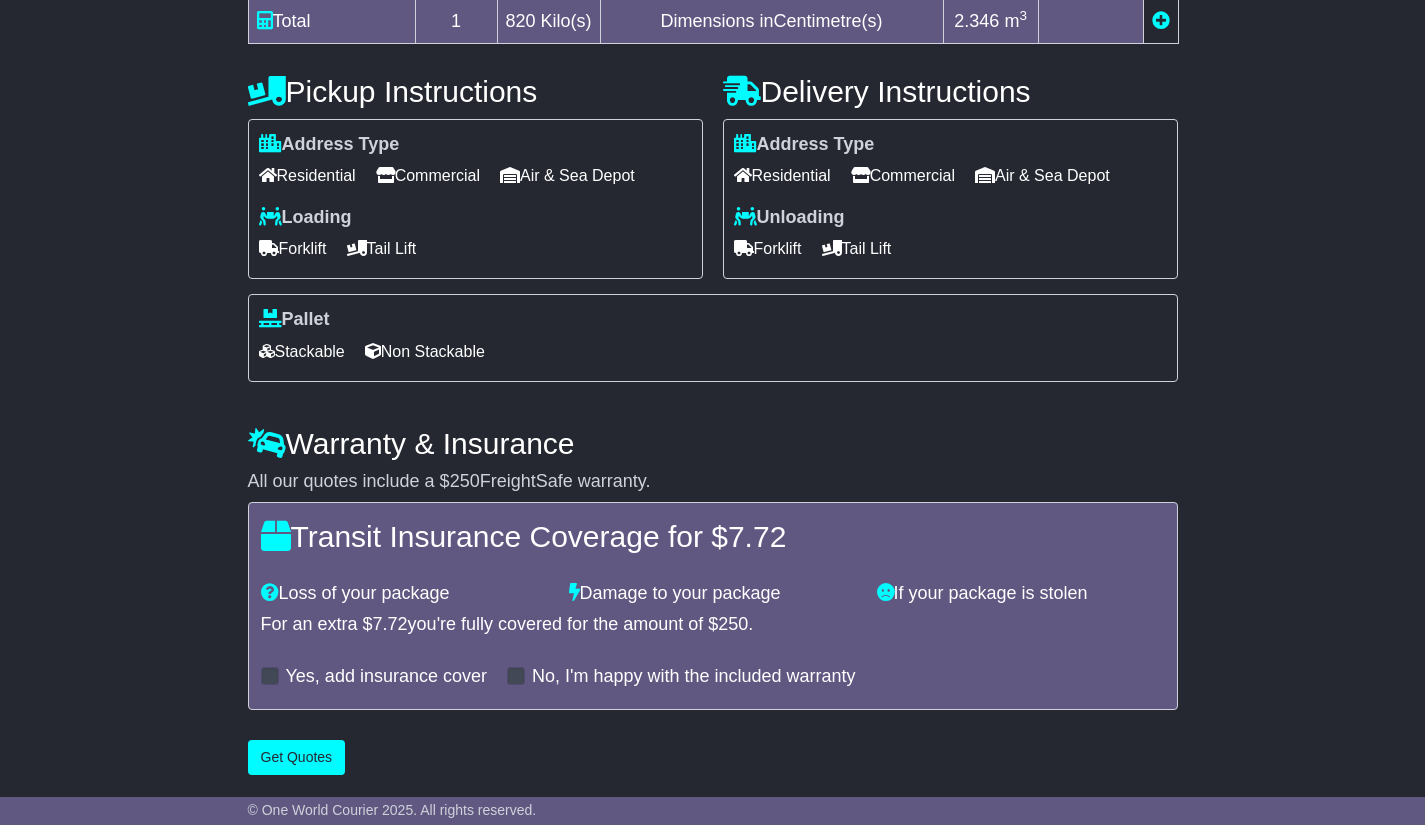 scroll, scrollTop: 695, scrollLeft: 0, axis: vertical 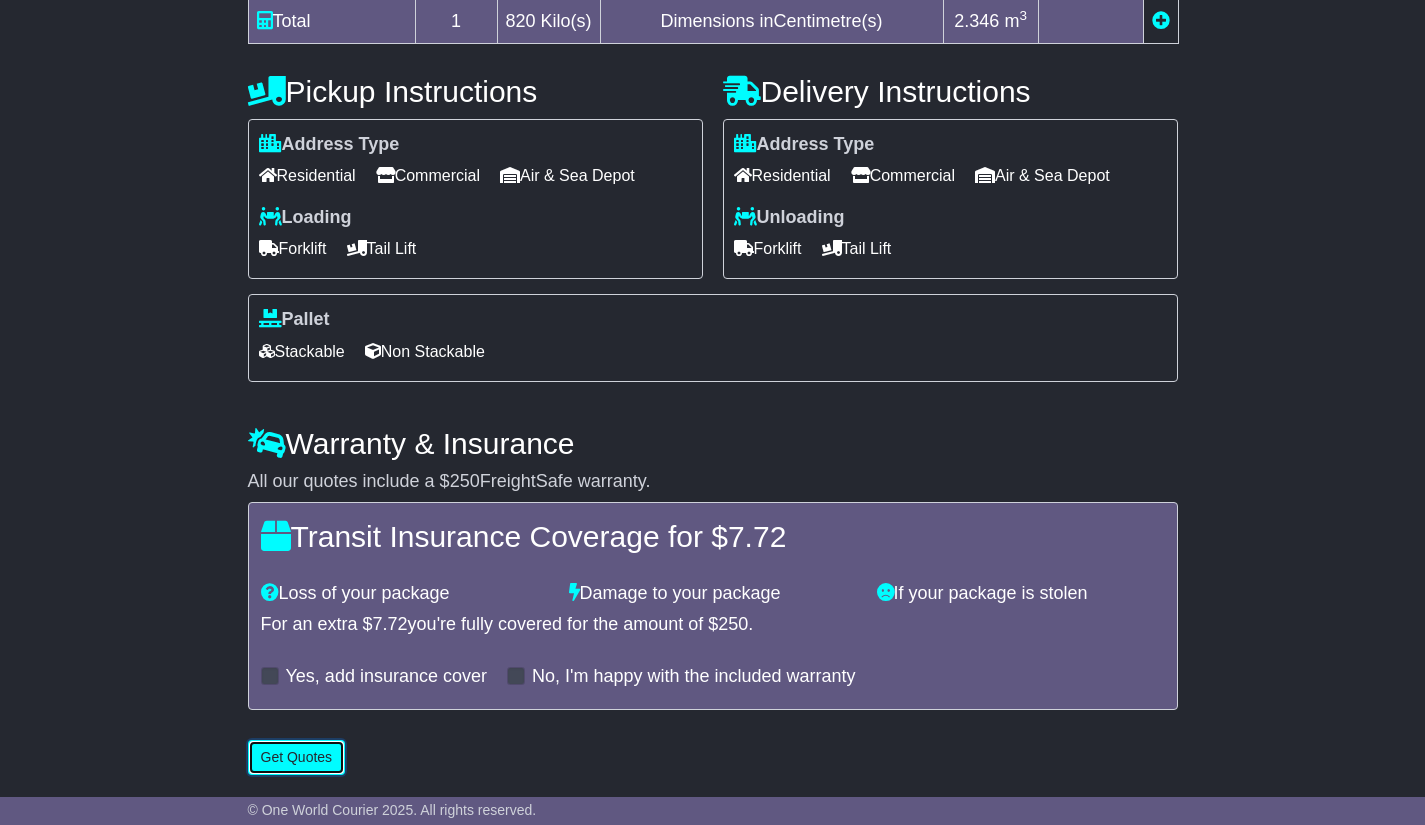 click on "Get Quotes" at bounding box center [297, 757] 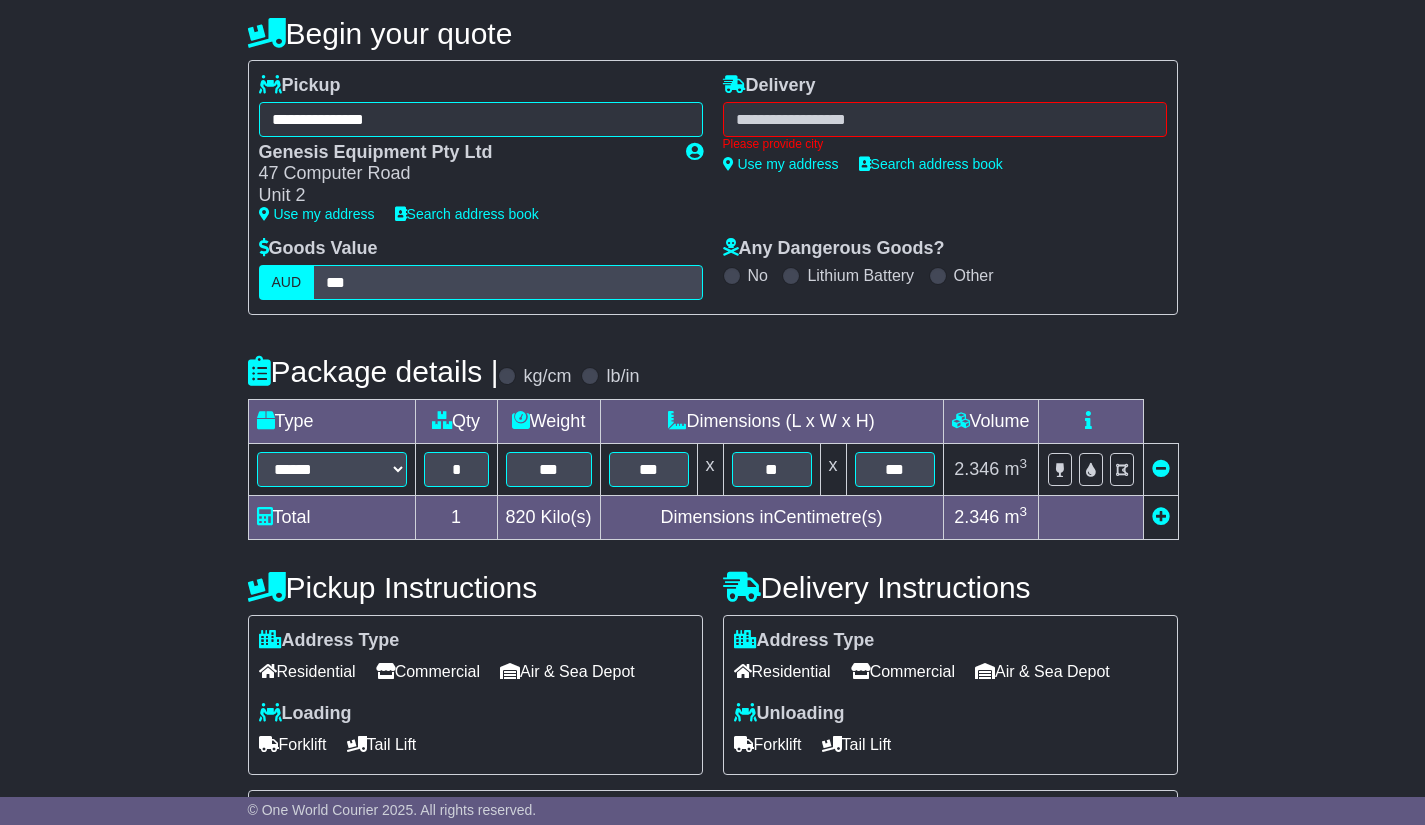 scroll, scrollTop: 106, scrollLeft: 0, axis: vertical 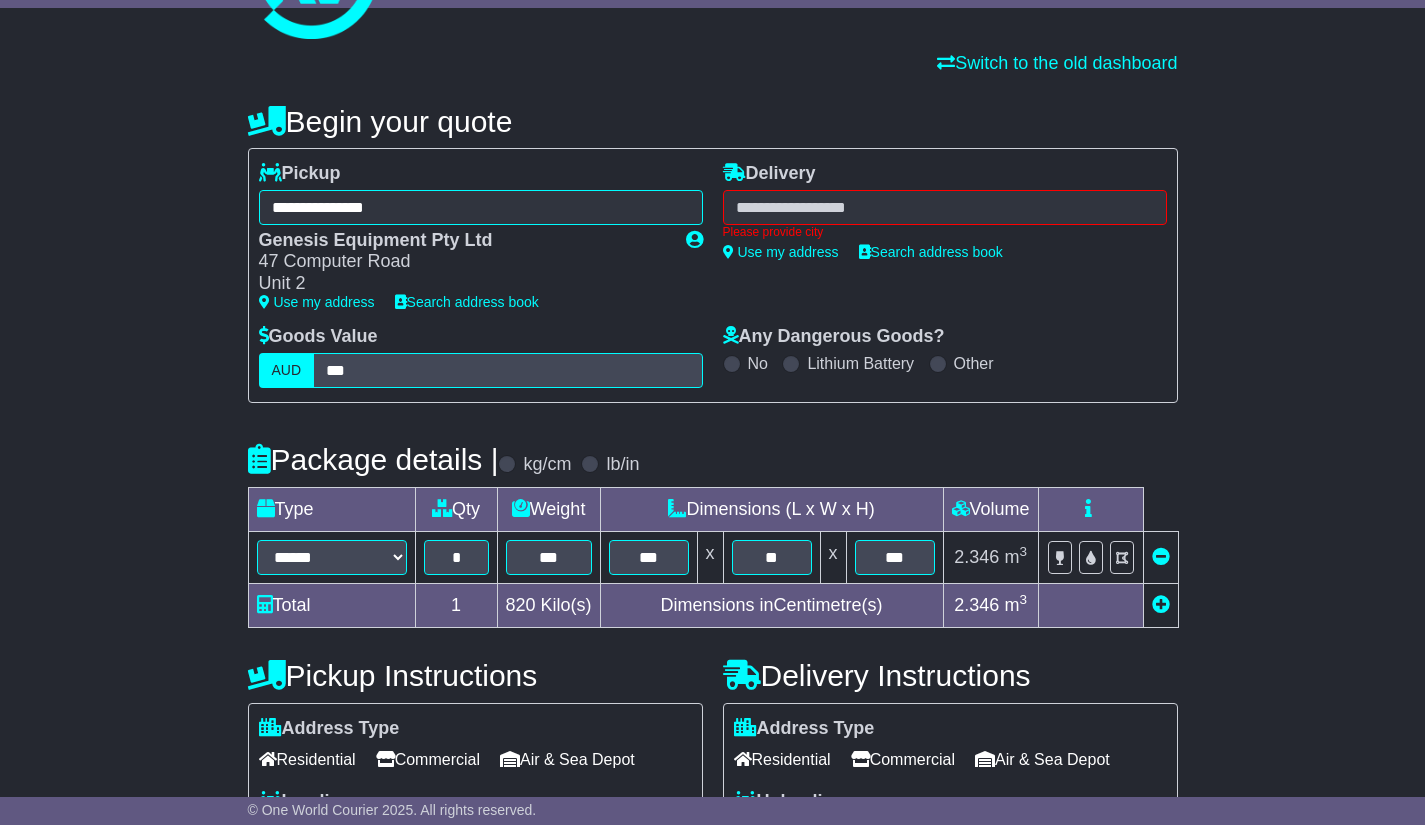 click on "**** [POSTAL_CODE] [CITY] [POSTAL_CODE] [CITY] [POSTAL_CODE] [CITY] [POSTAL_CODE] [CITY] [POSTAL_CODE] [CITY] [POSTAL_CODE] [CITY] [POSTAL_CODE] [CITY] [POSTAL_CODE] [CITY] [POSTAL_CODE]
Please provide city" at bounding box center (945, 214) 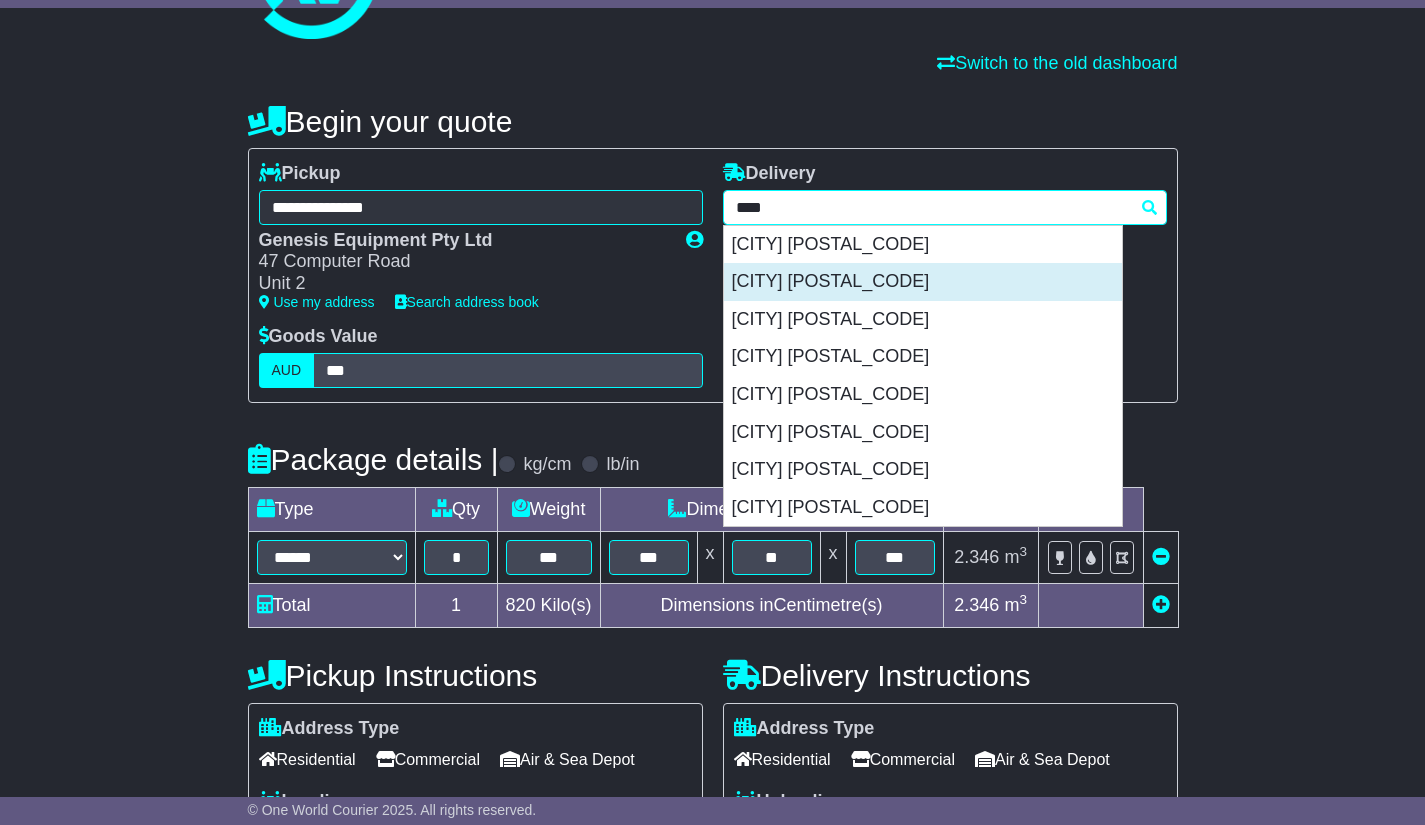 click on "[CITY] [POSTAL_CODE]" at bounding box center (923, 282) 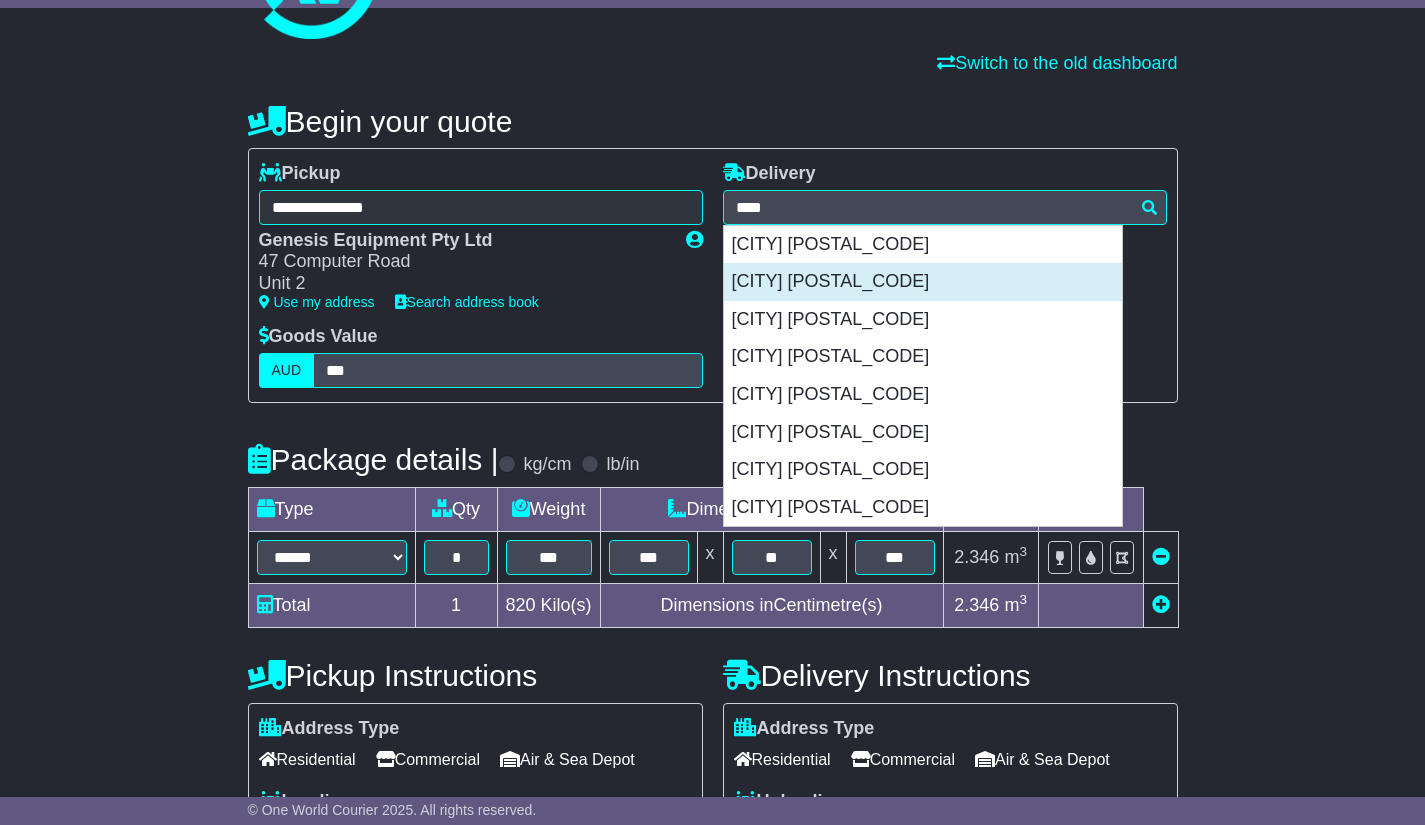 type on "**********" 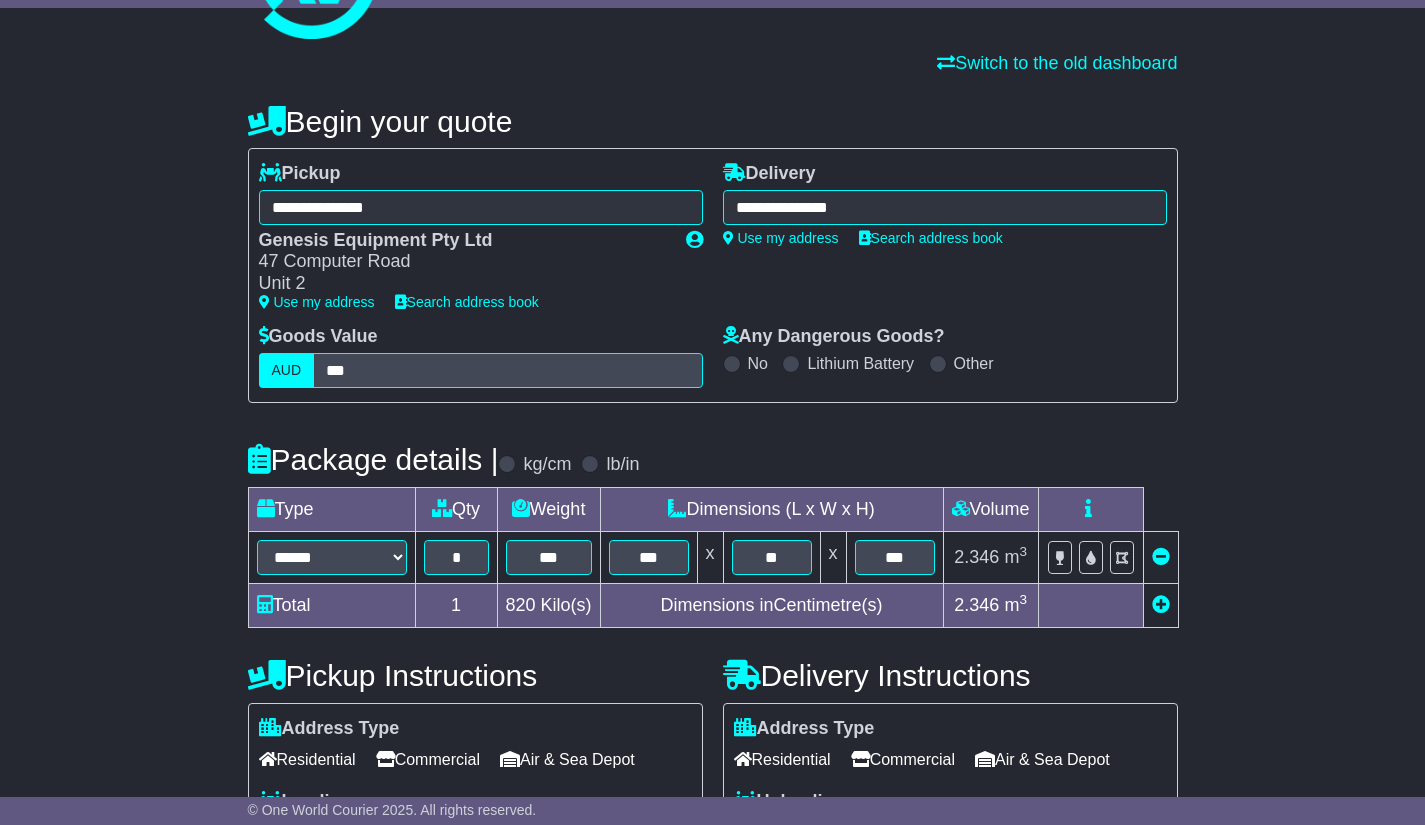 click on "**********" at bounding box center (712, 727) 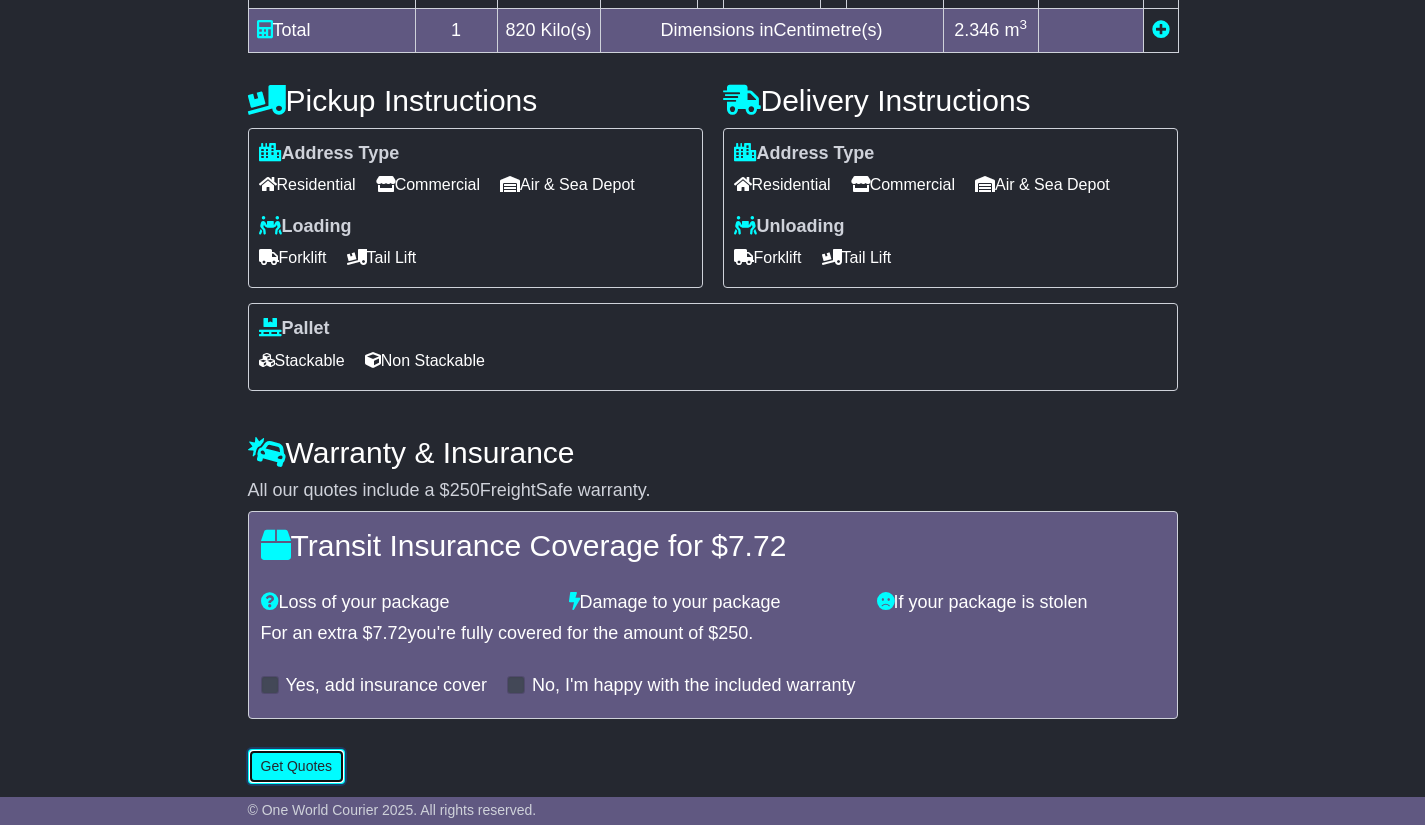 click on "Get Quotes" at bounding box center (297, 766) 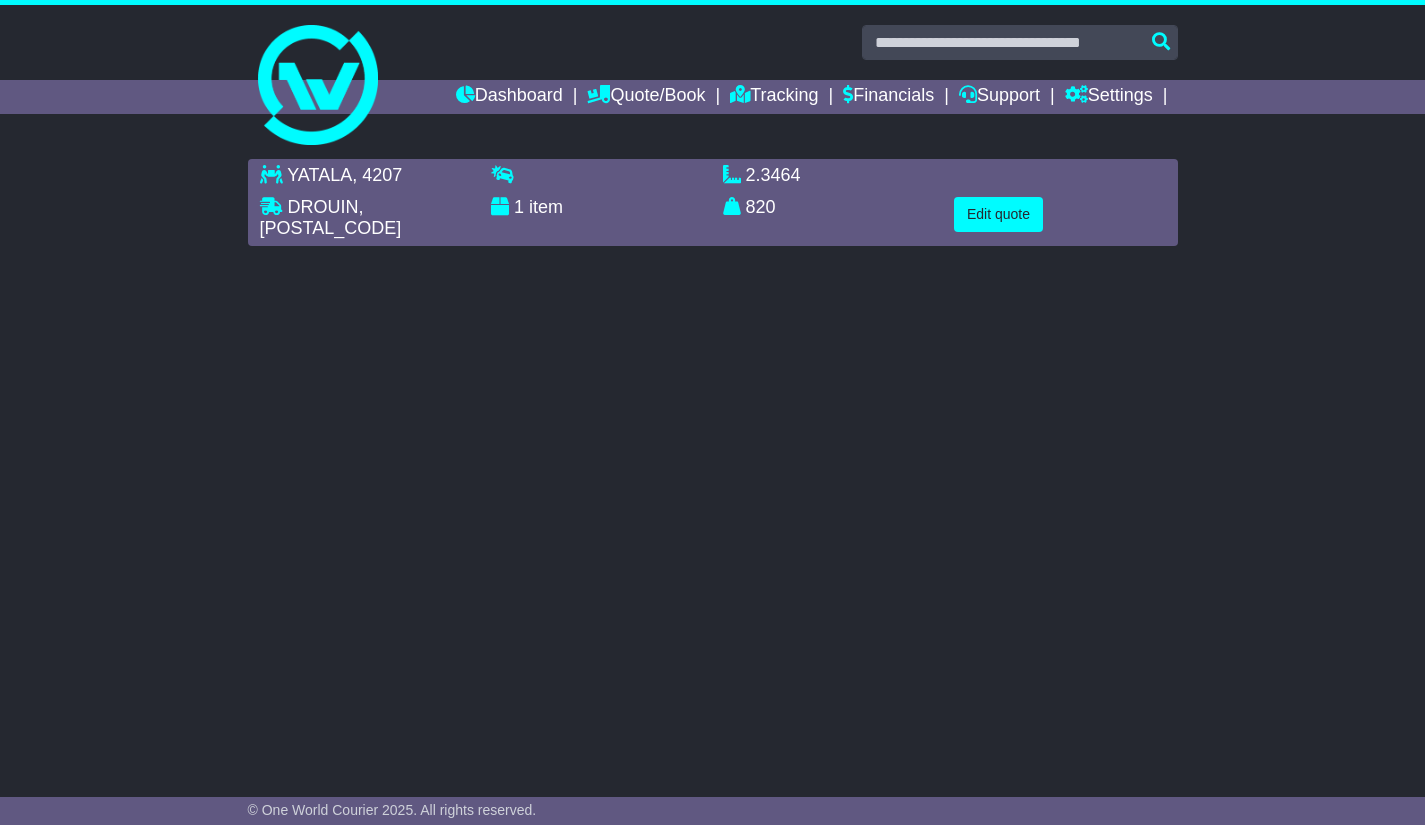 scroll, scrollTop: 0, scrollLeft: 0, axis: both 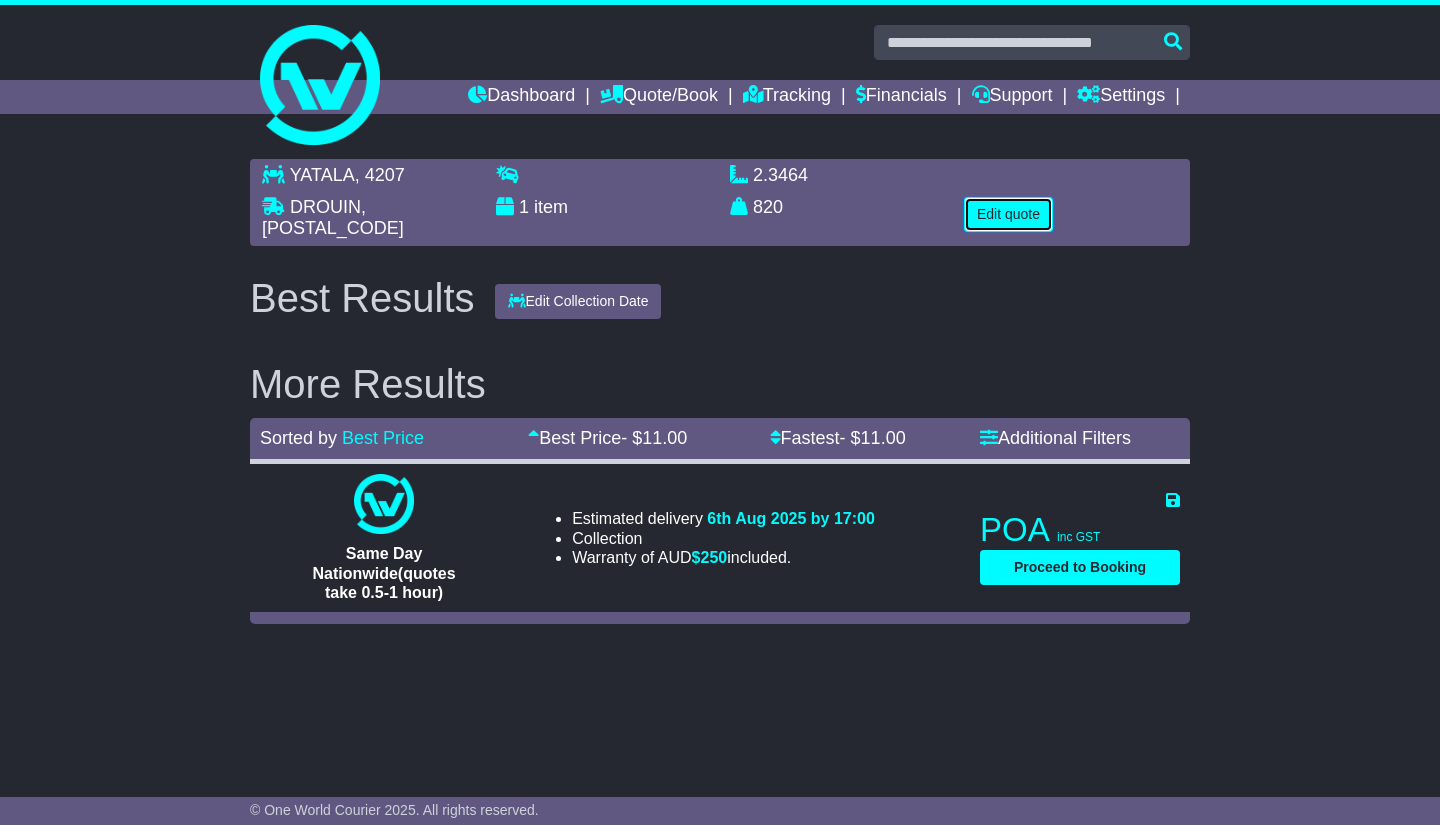 click on "Edit quote" at bounding box center [1008, 214] 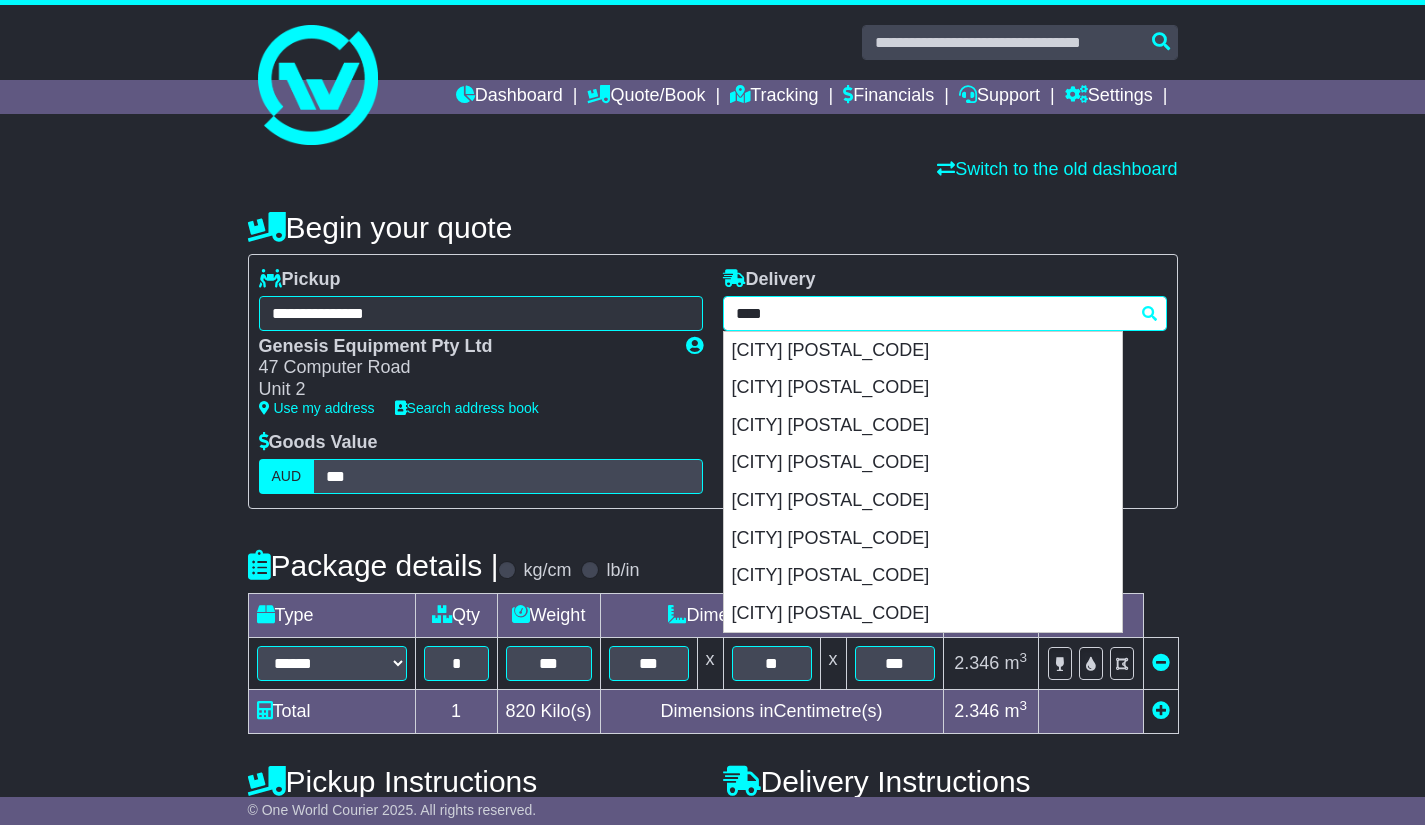 click on "**********" at bounding box center [945, 313] 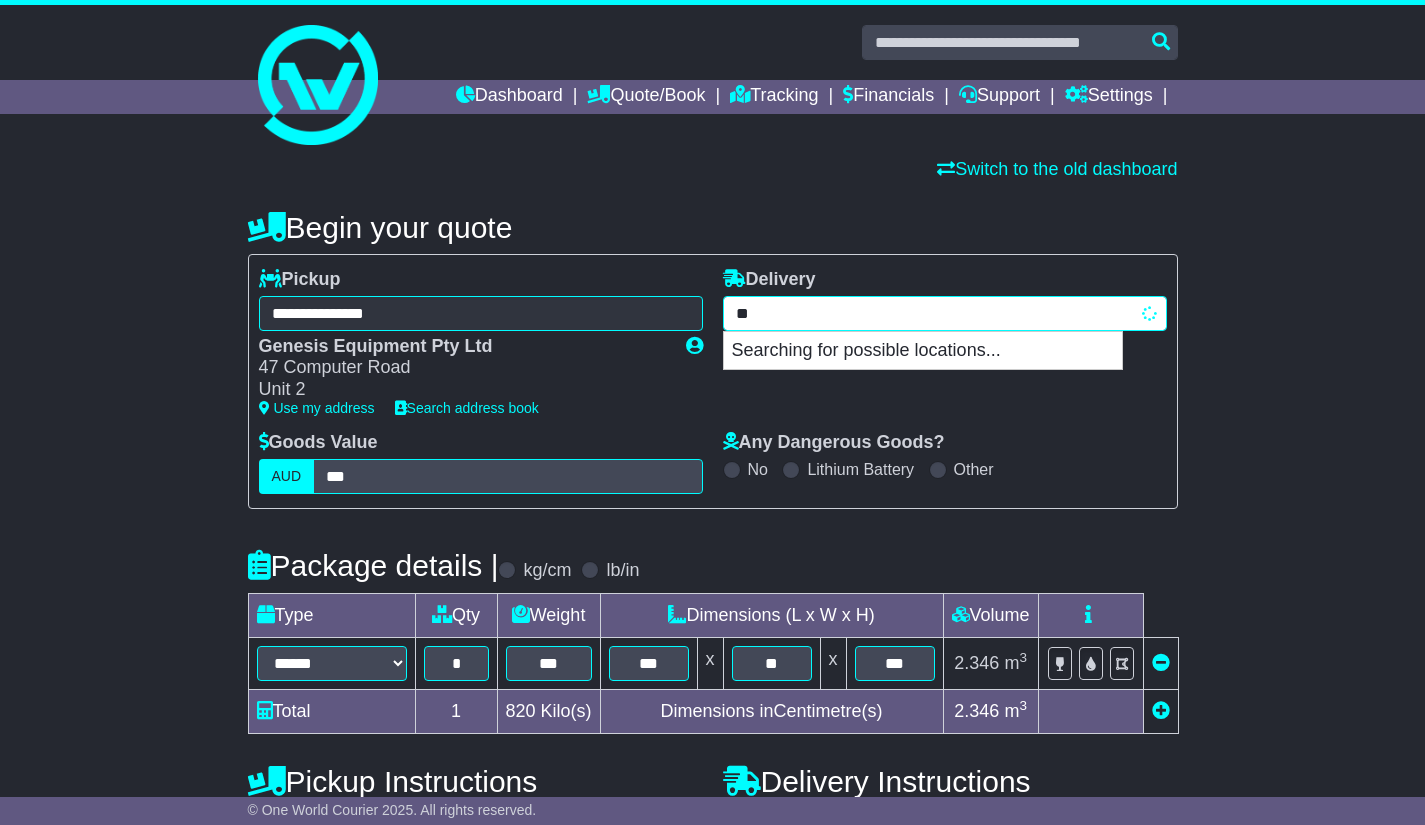 type on "*" 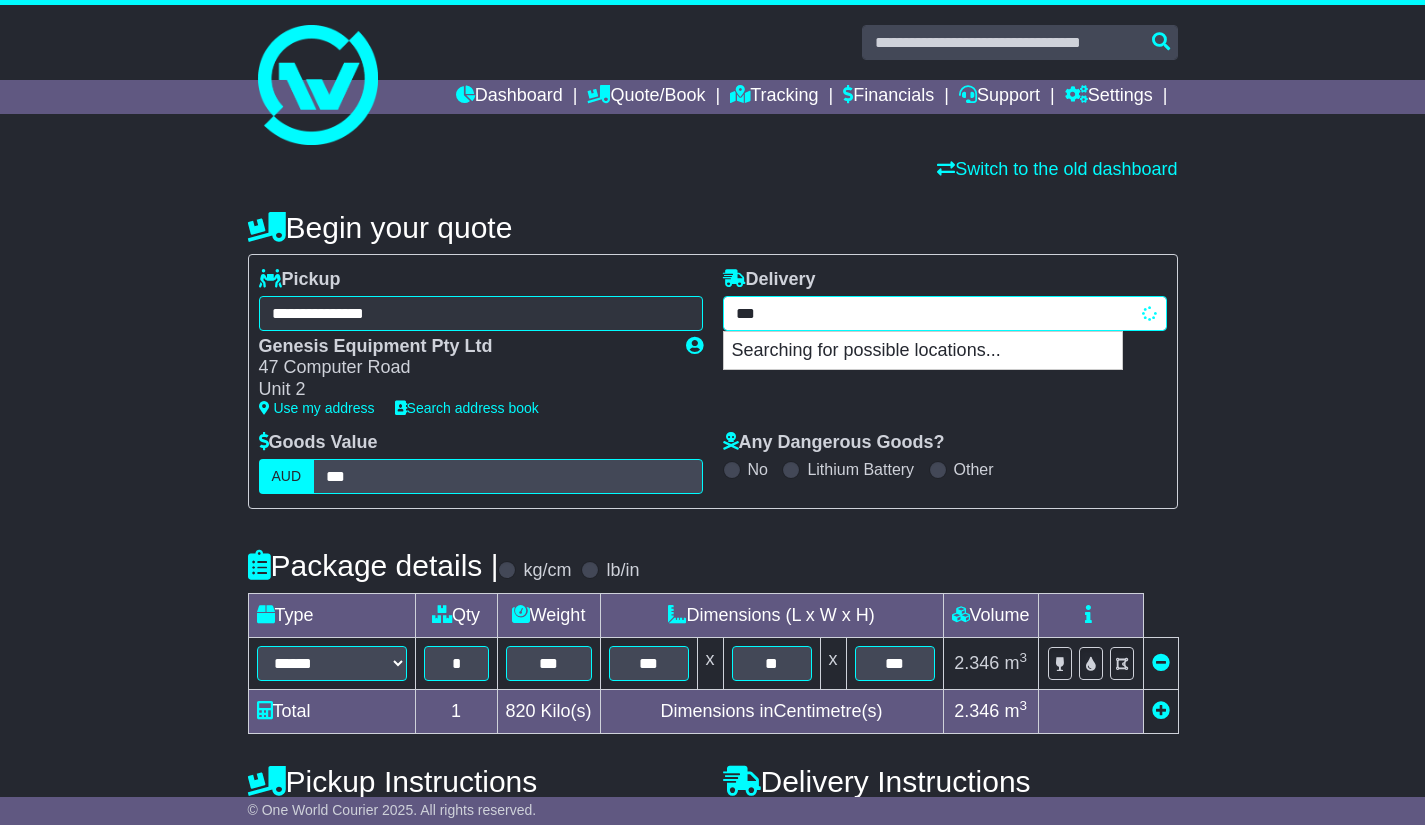 type on "****" 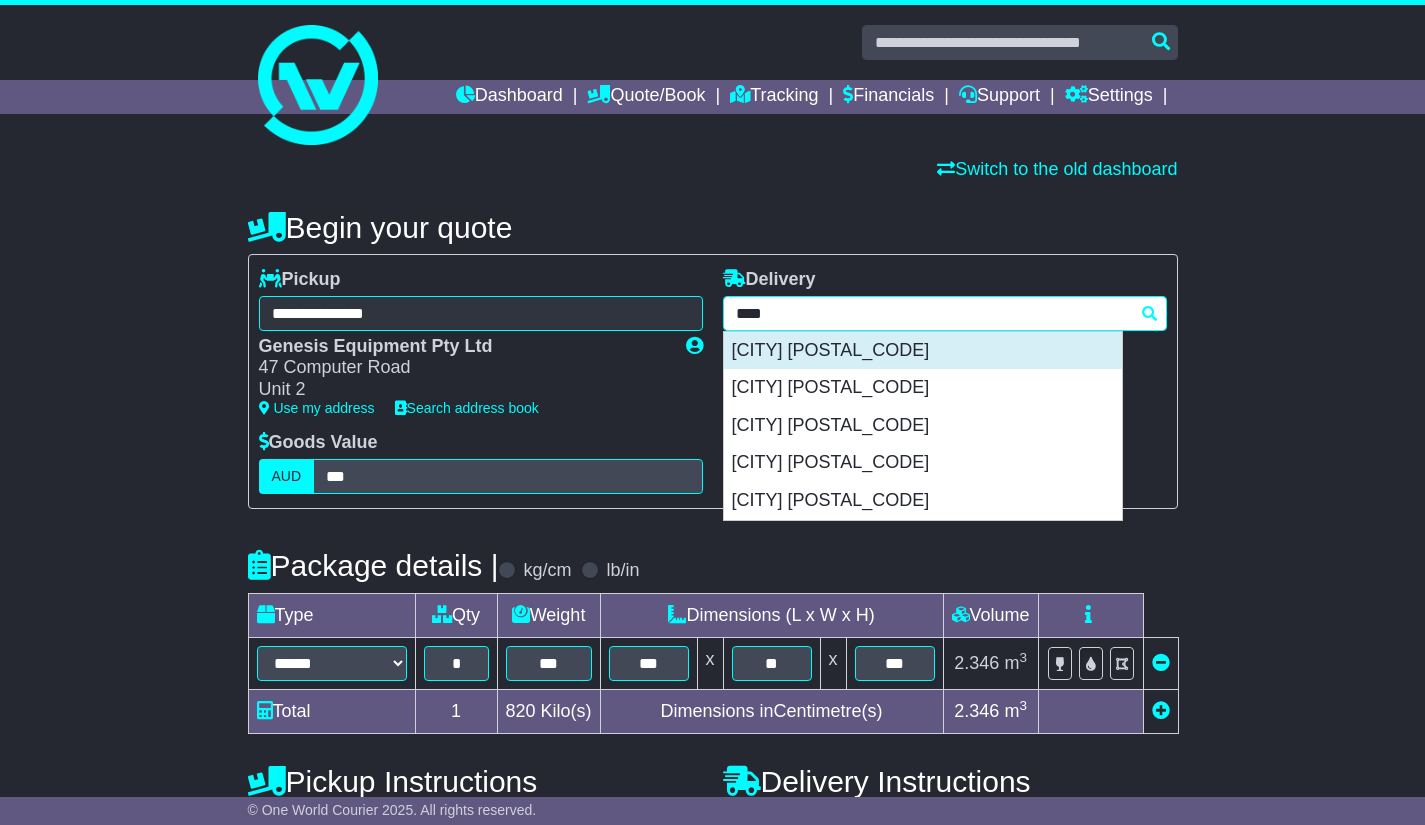 click on "[CITY] [POSTAL_CODE]" at bounding box center [923, 351] 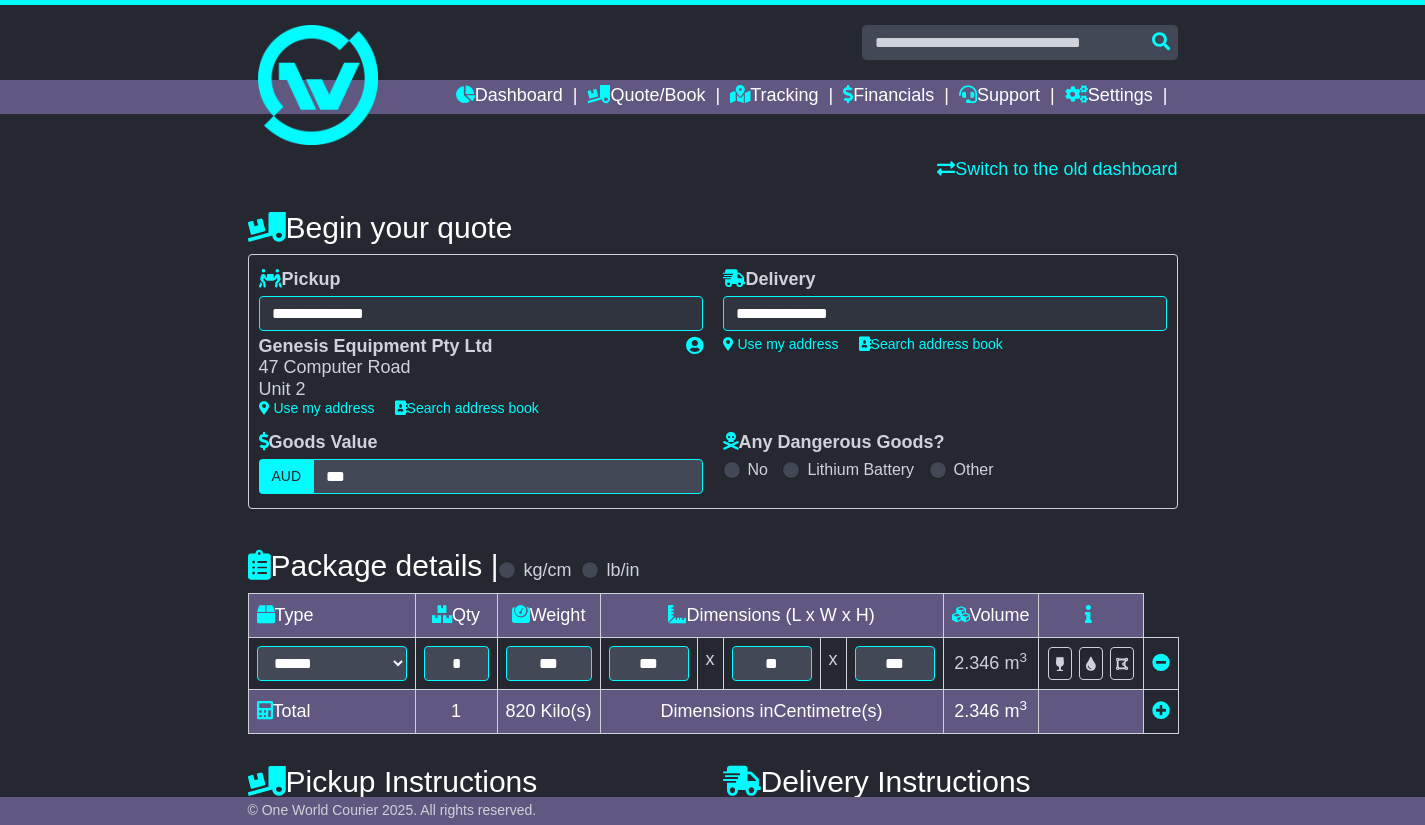 type on "**********" 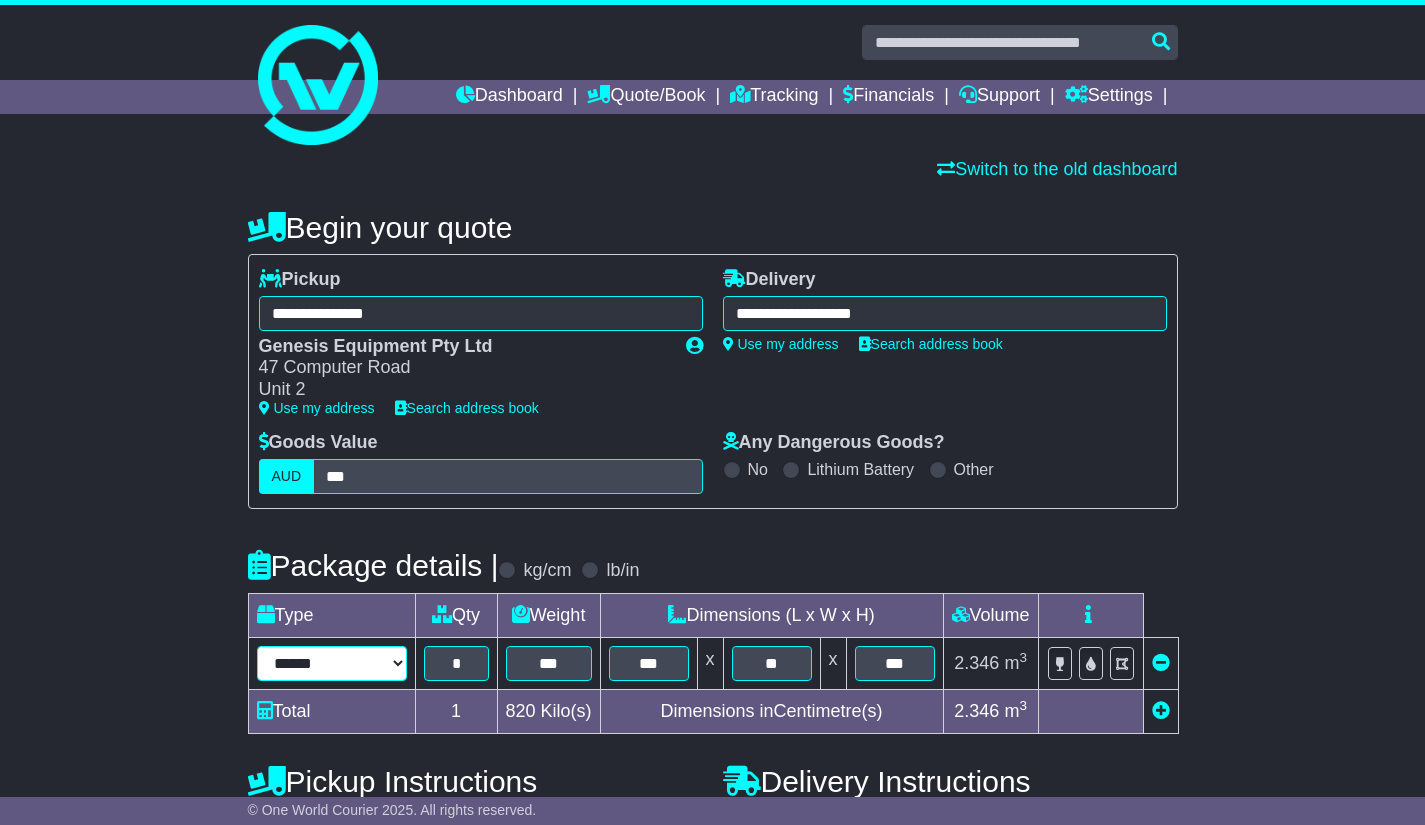 click on "**********" at bounding box center [332, 663] 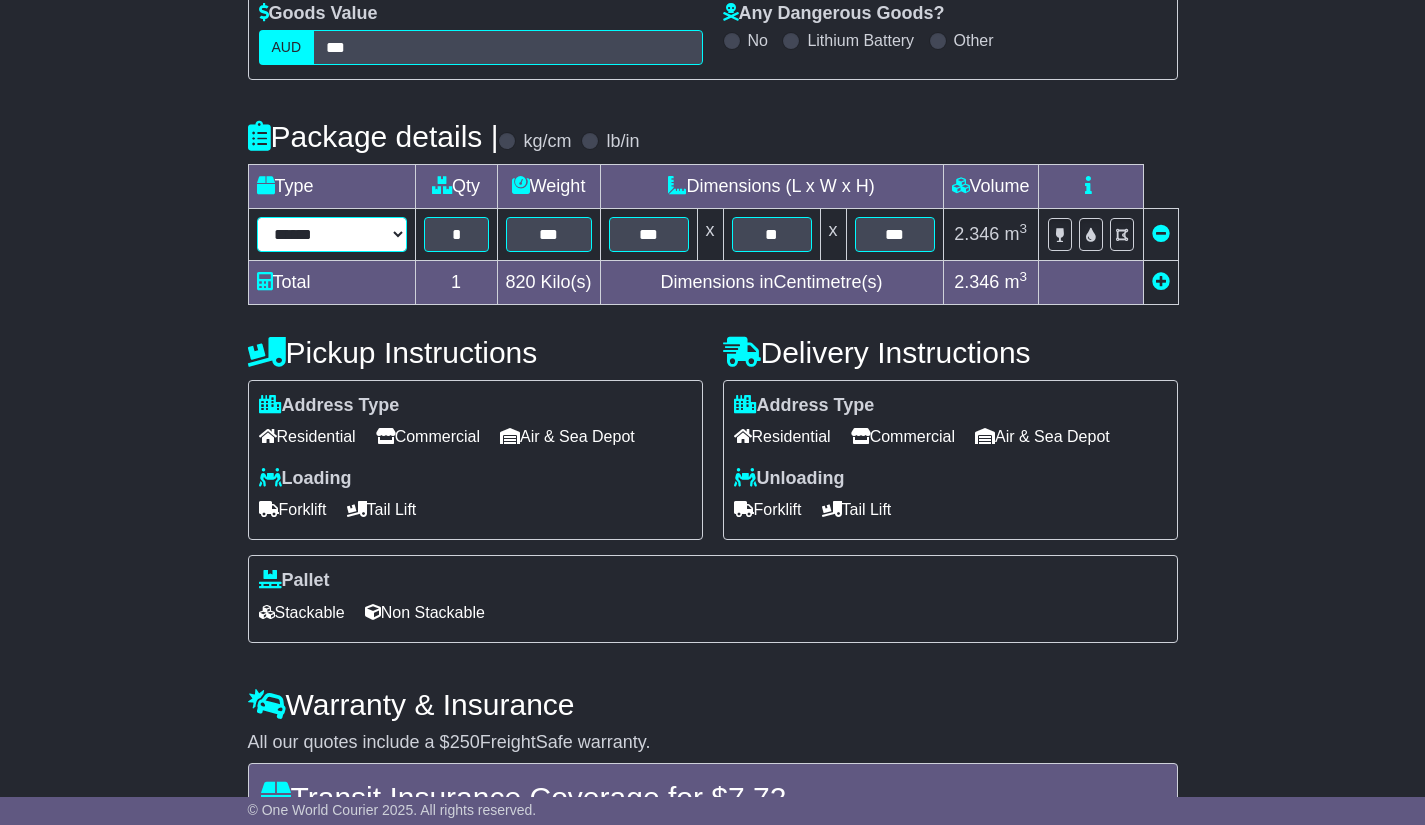 scroll, scrollTop: 433, scrollLeft: 0, axis: vertical 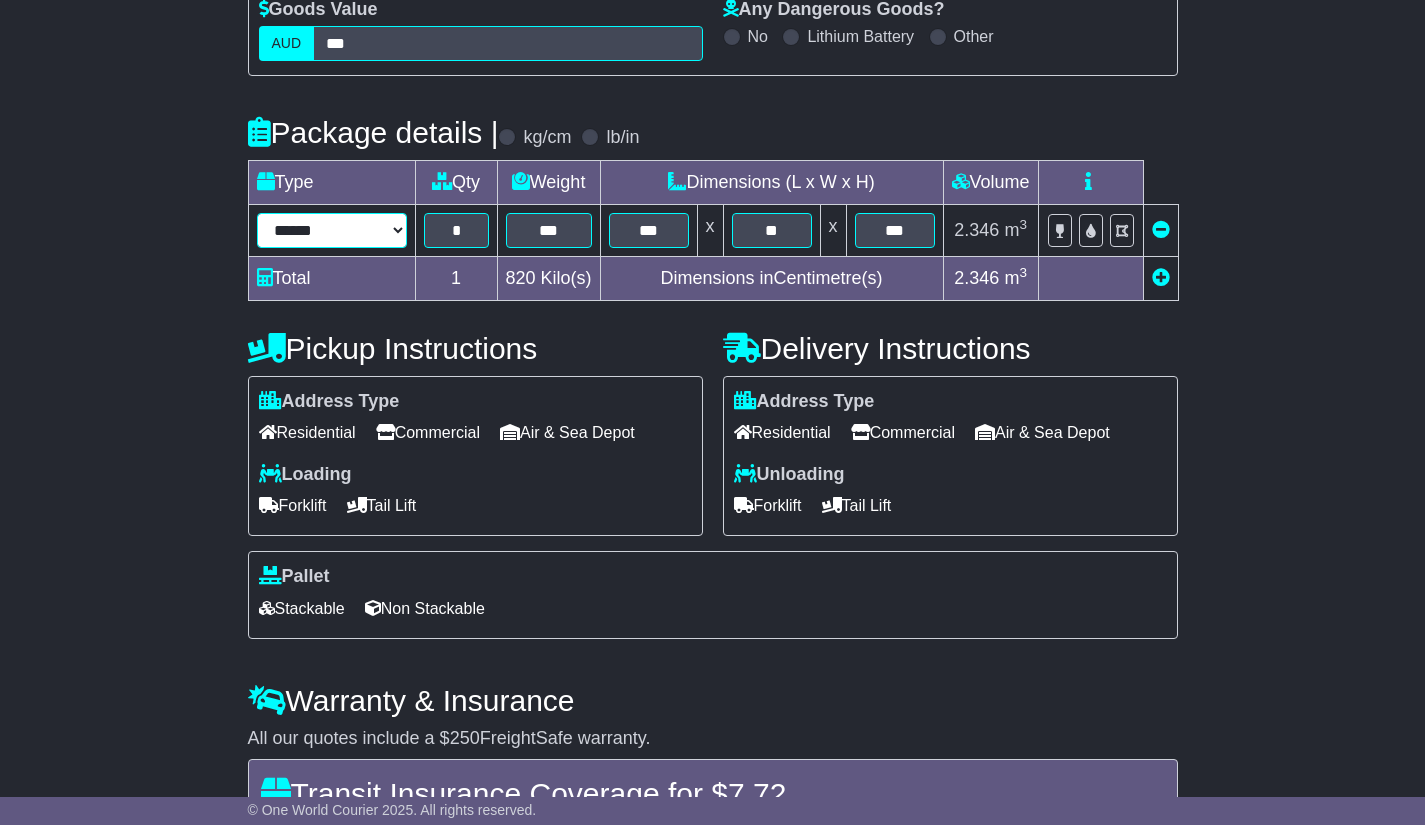 click on "**********" at bounding box center (332, 230) 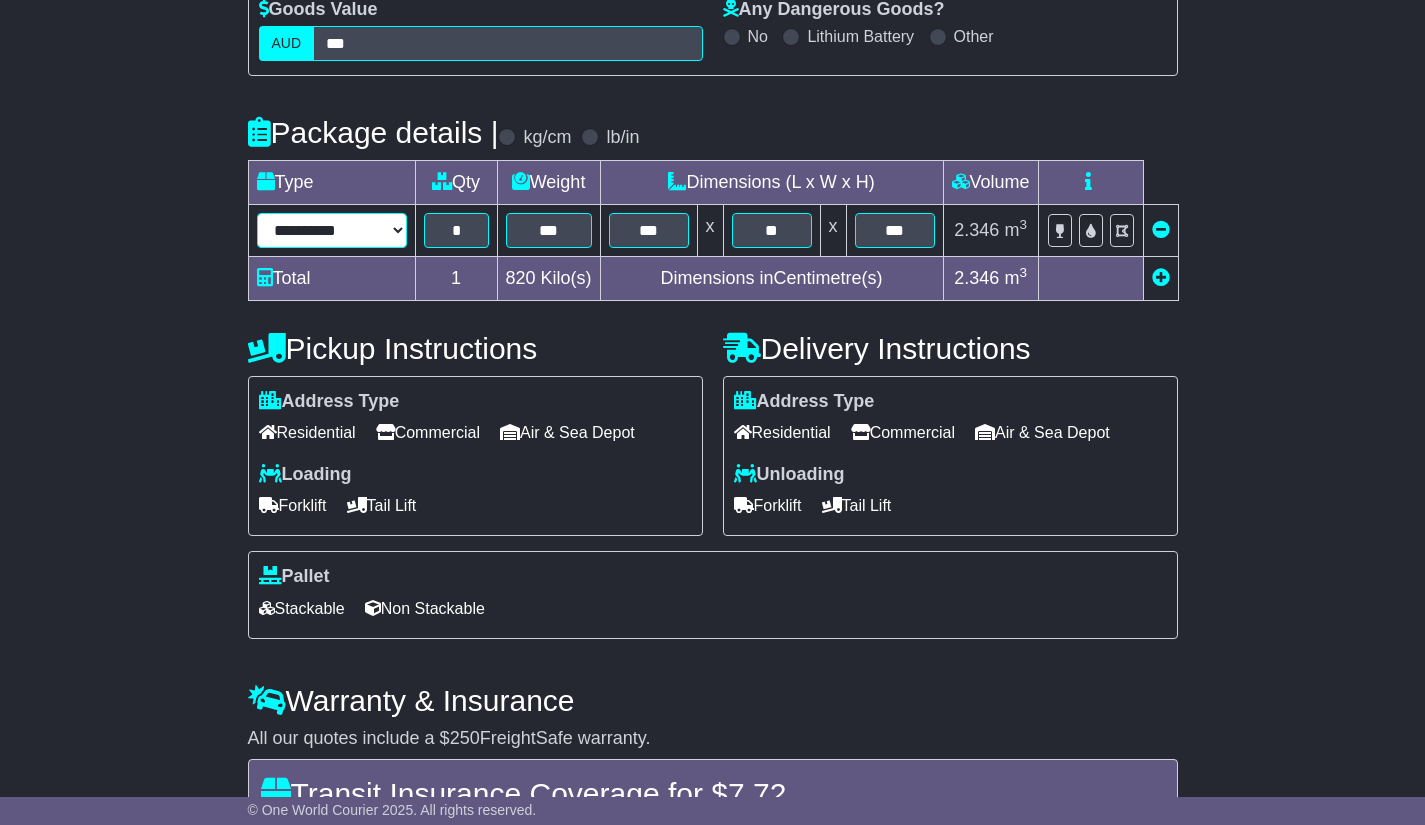 click on "**********" at bounding box center [332, 230] 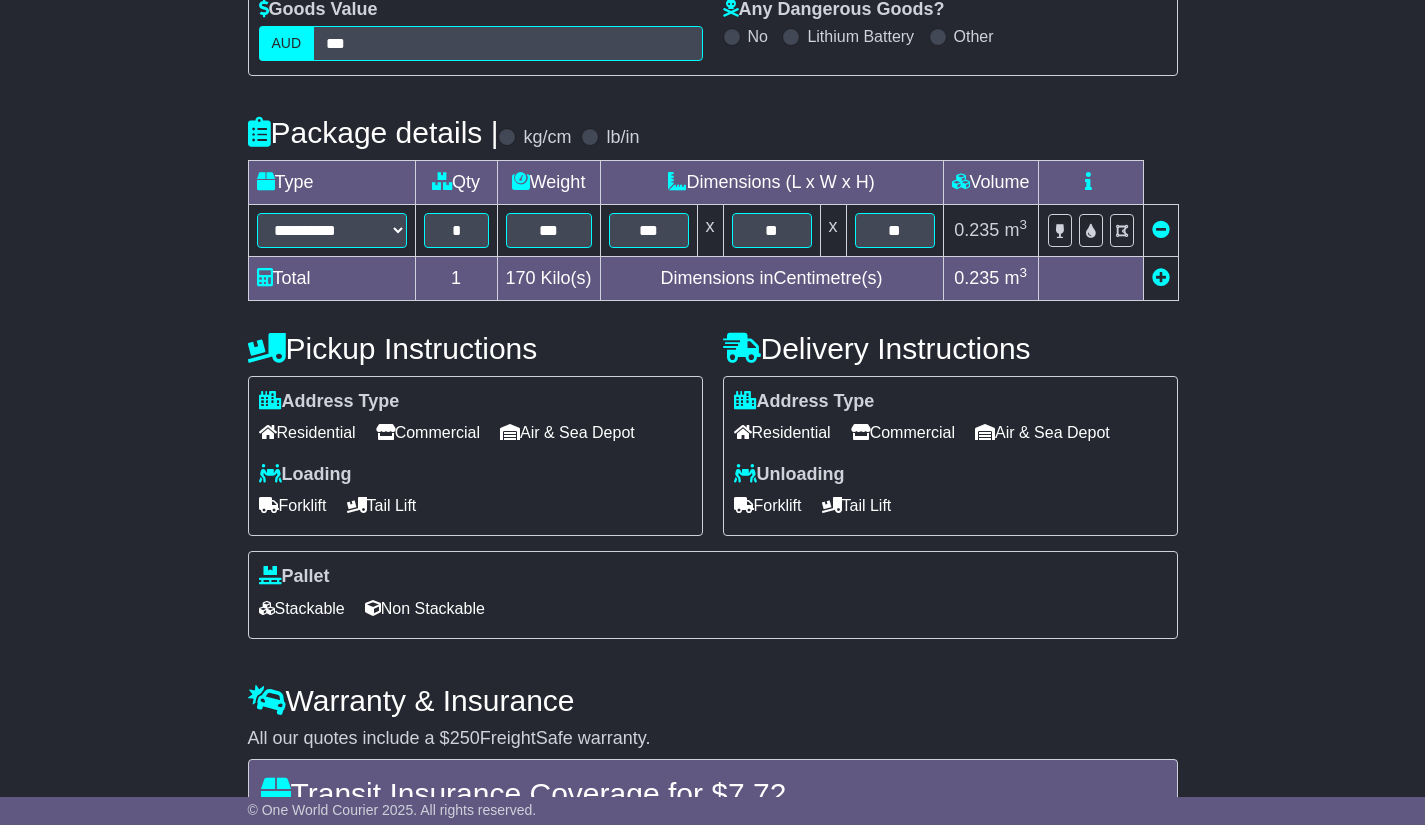 click at bounding box center [1161, 277] 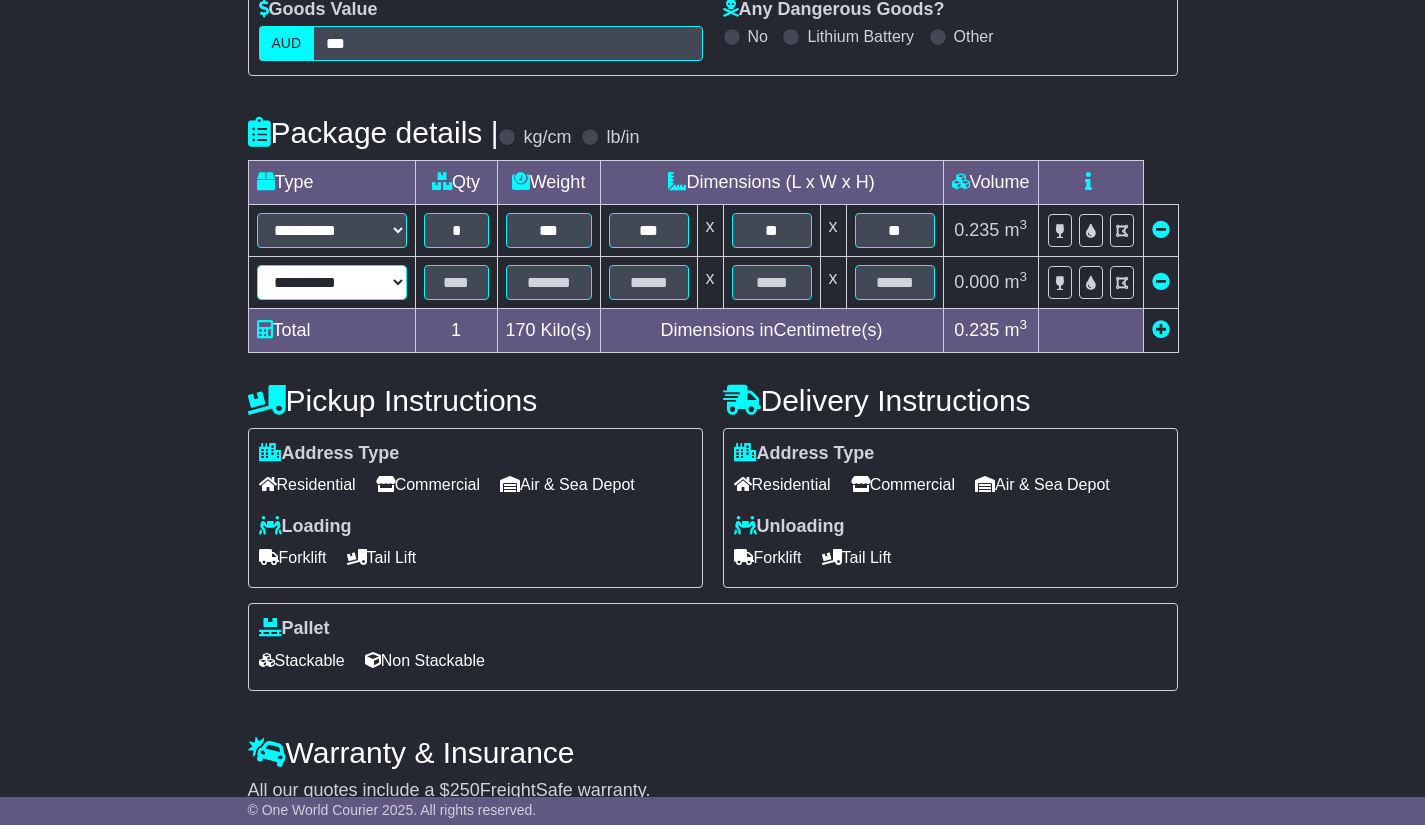 click on "**********" at bounding box center (332, 282) 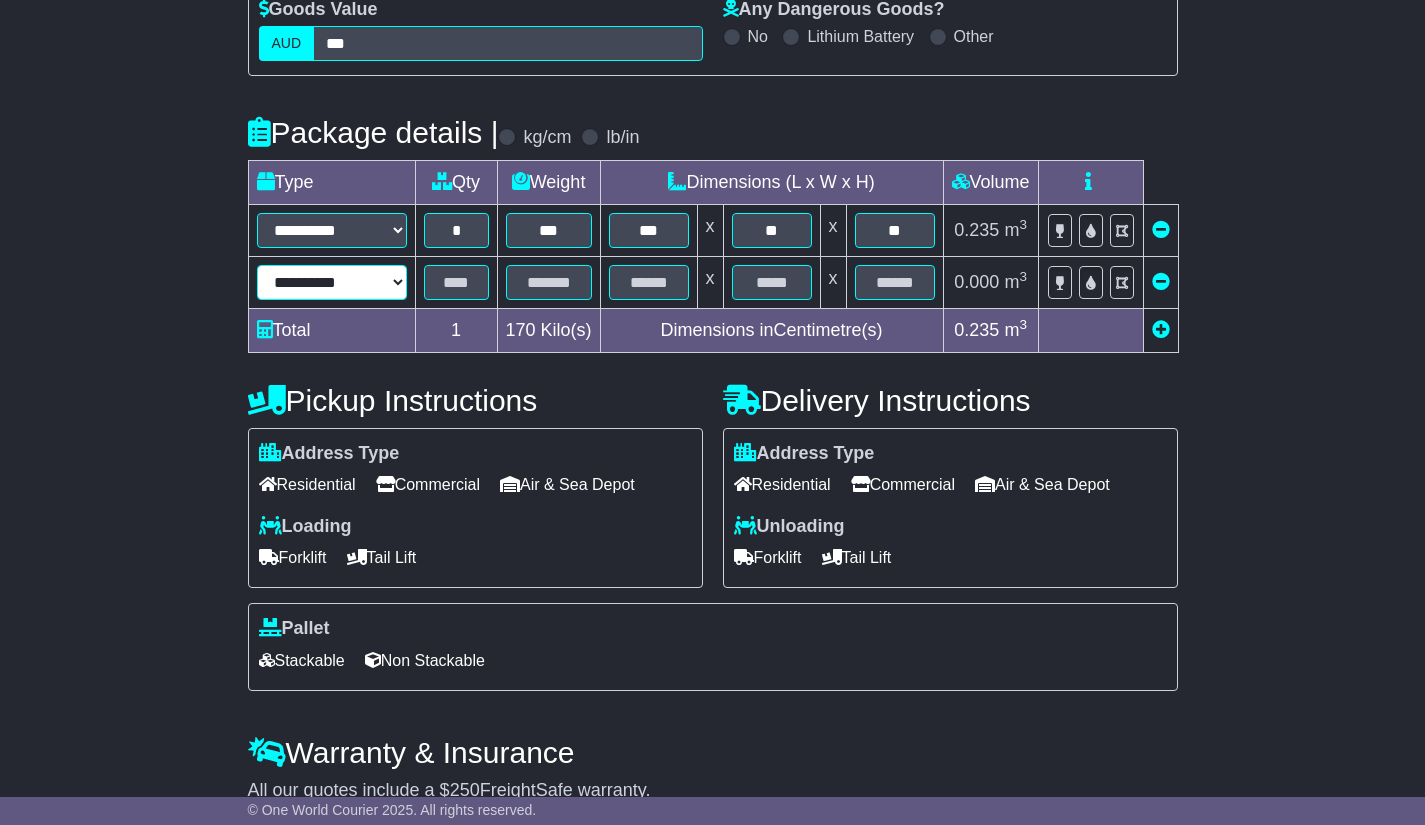 select on "****" 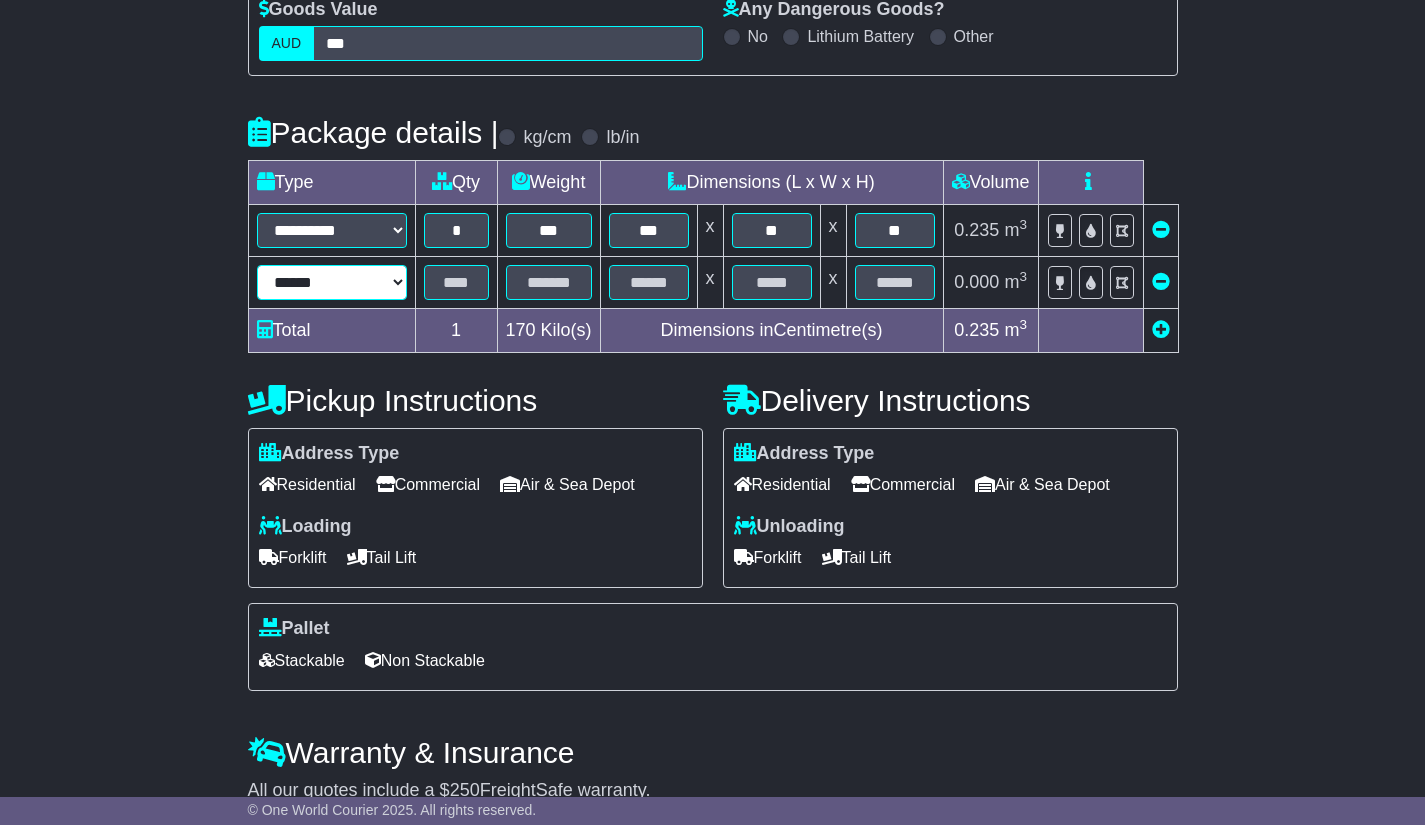 click on "**********" at bounding box center (332, 282) 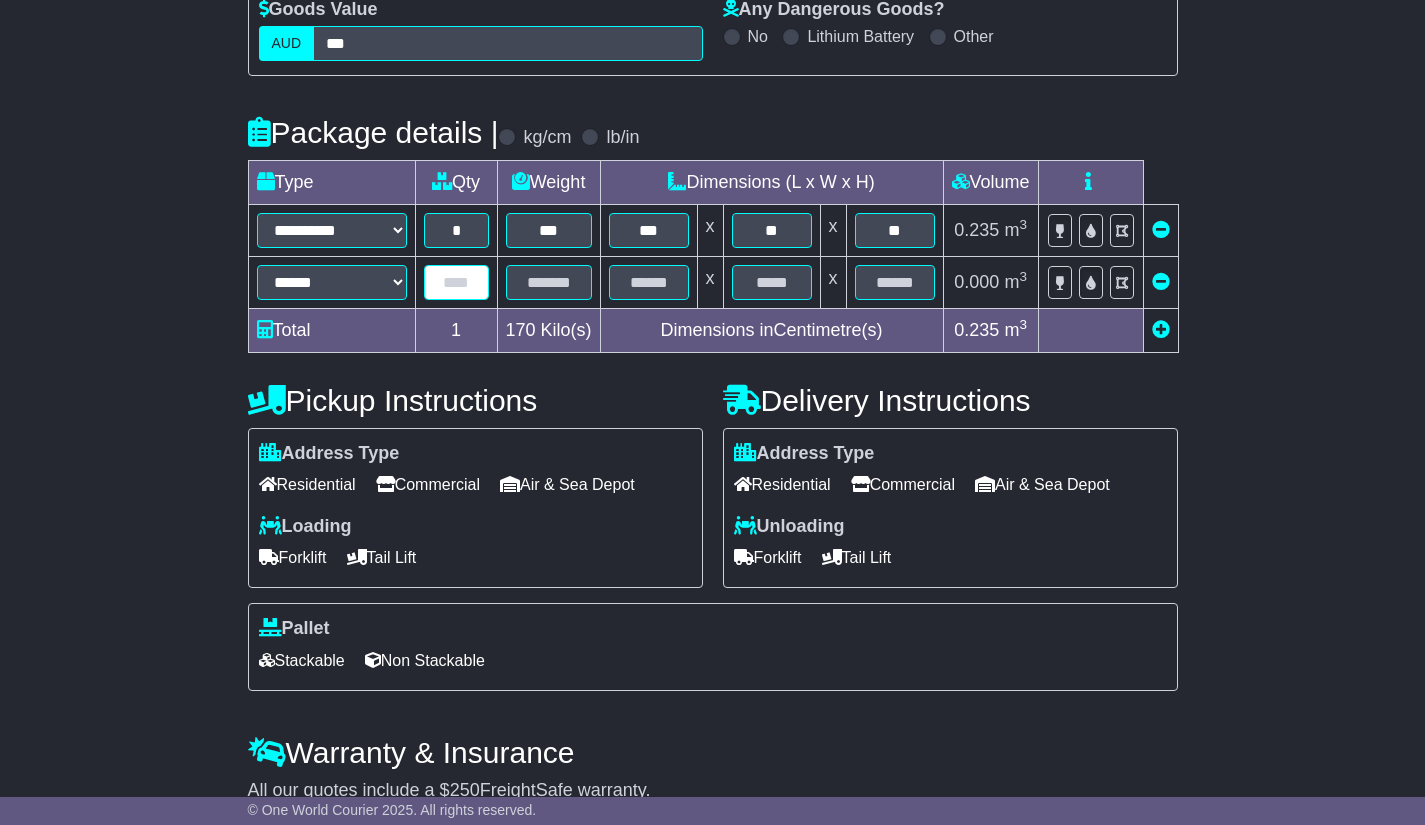 click at bounding box center [456, 282] 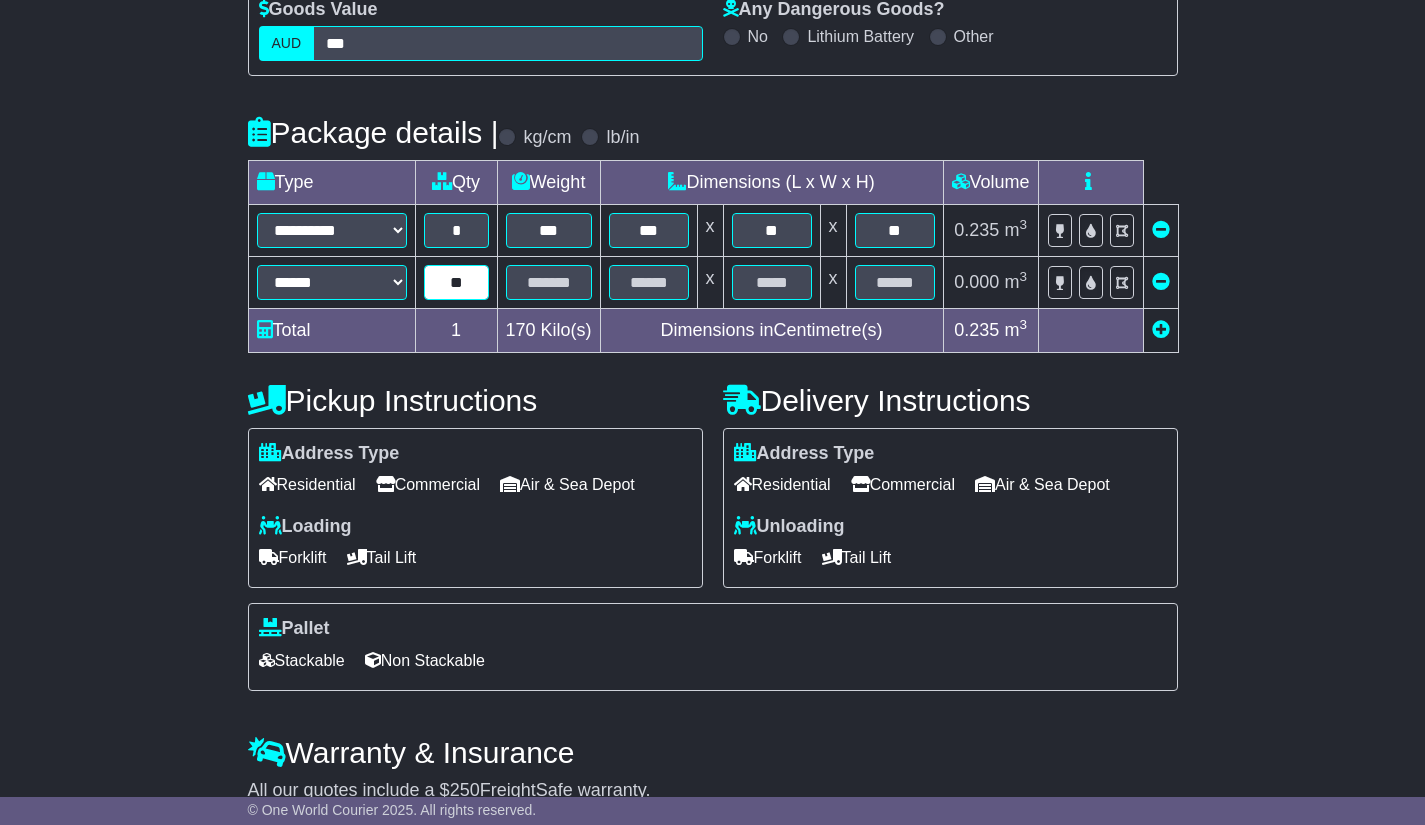 type on "**" 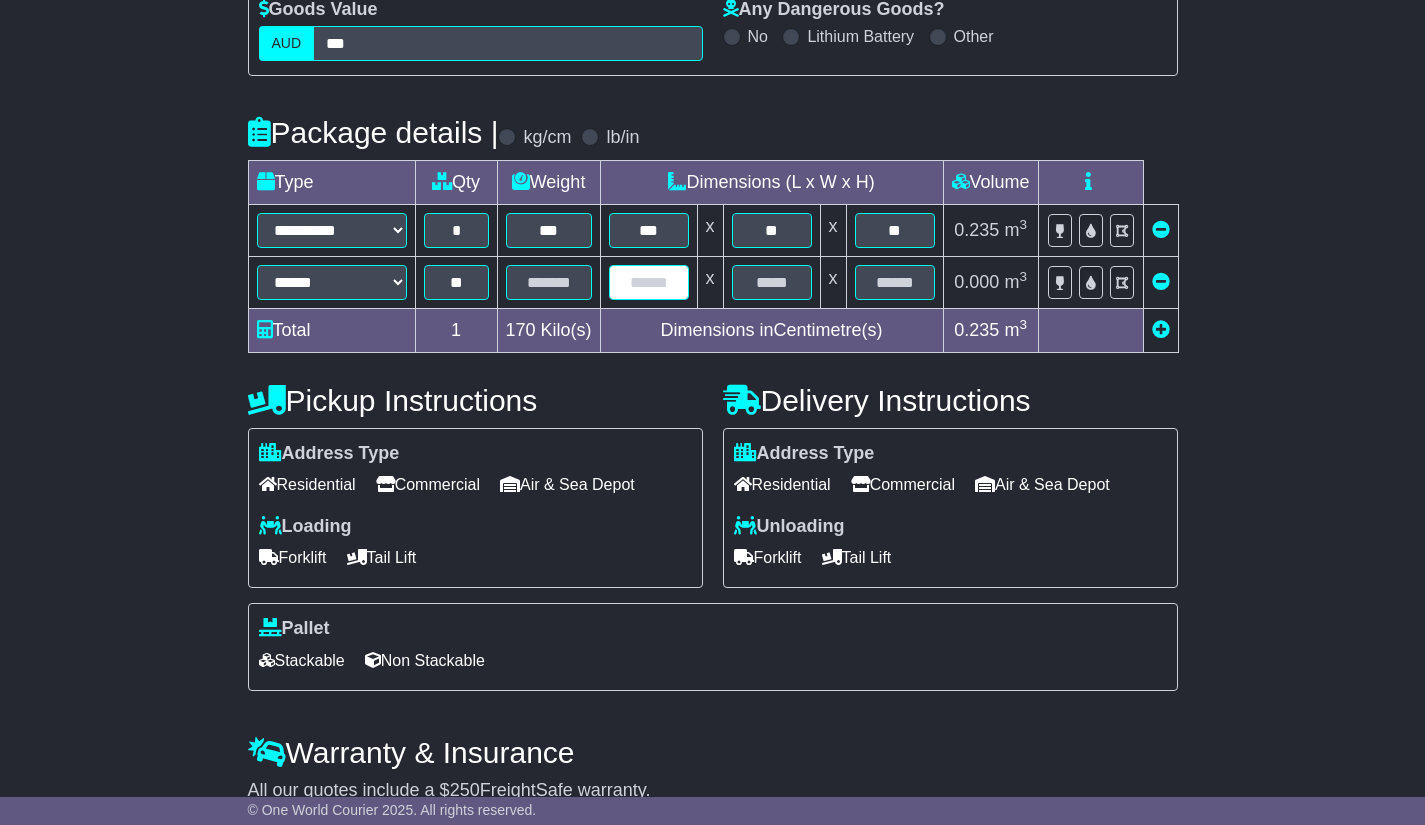 click at bounding box center (649, 282) 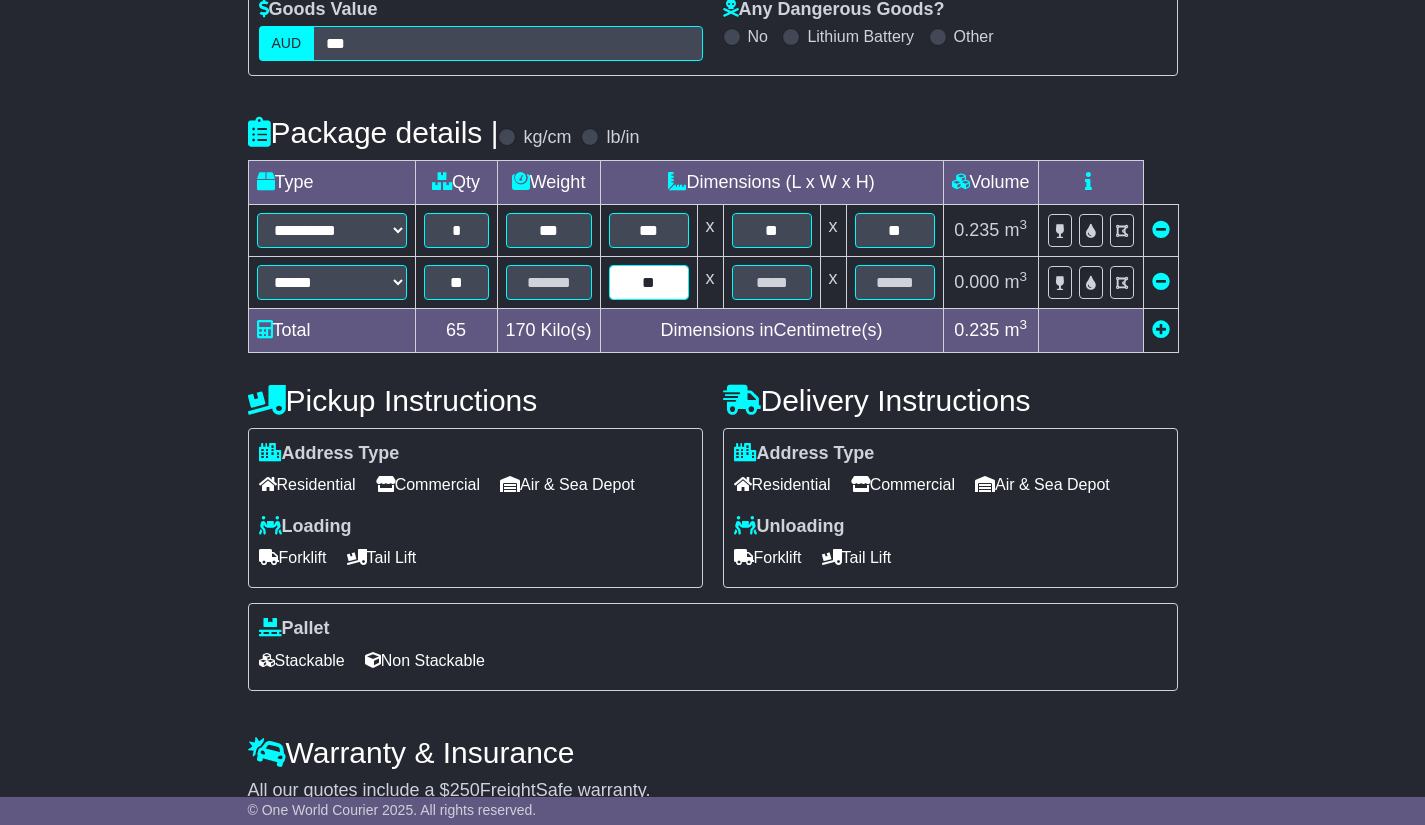type on "*" 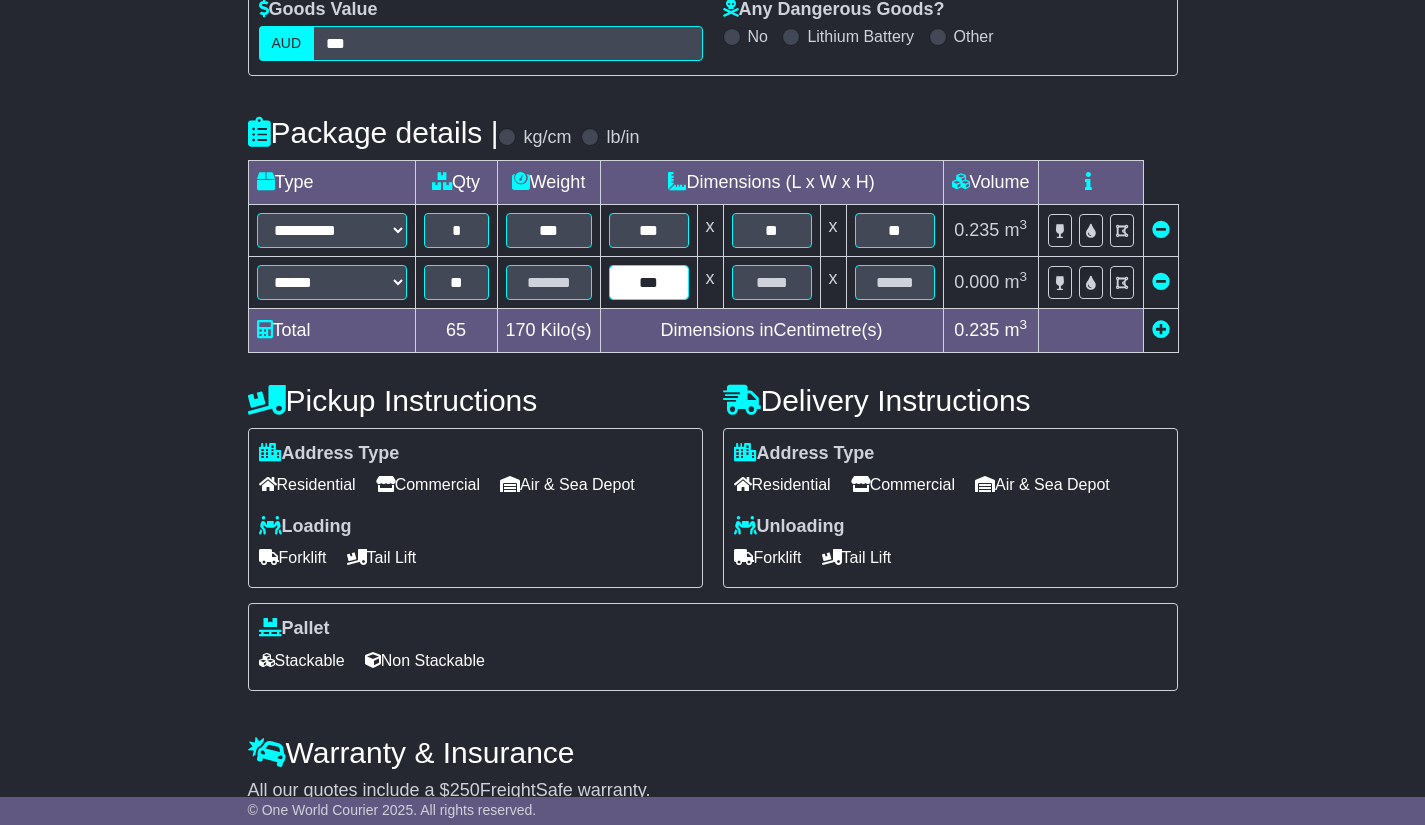 type on "***" 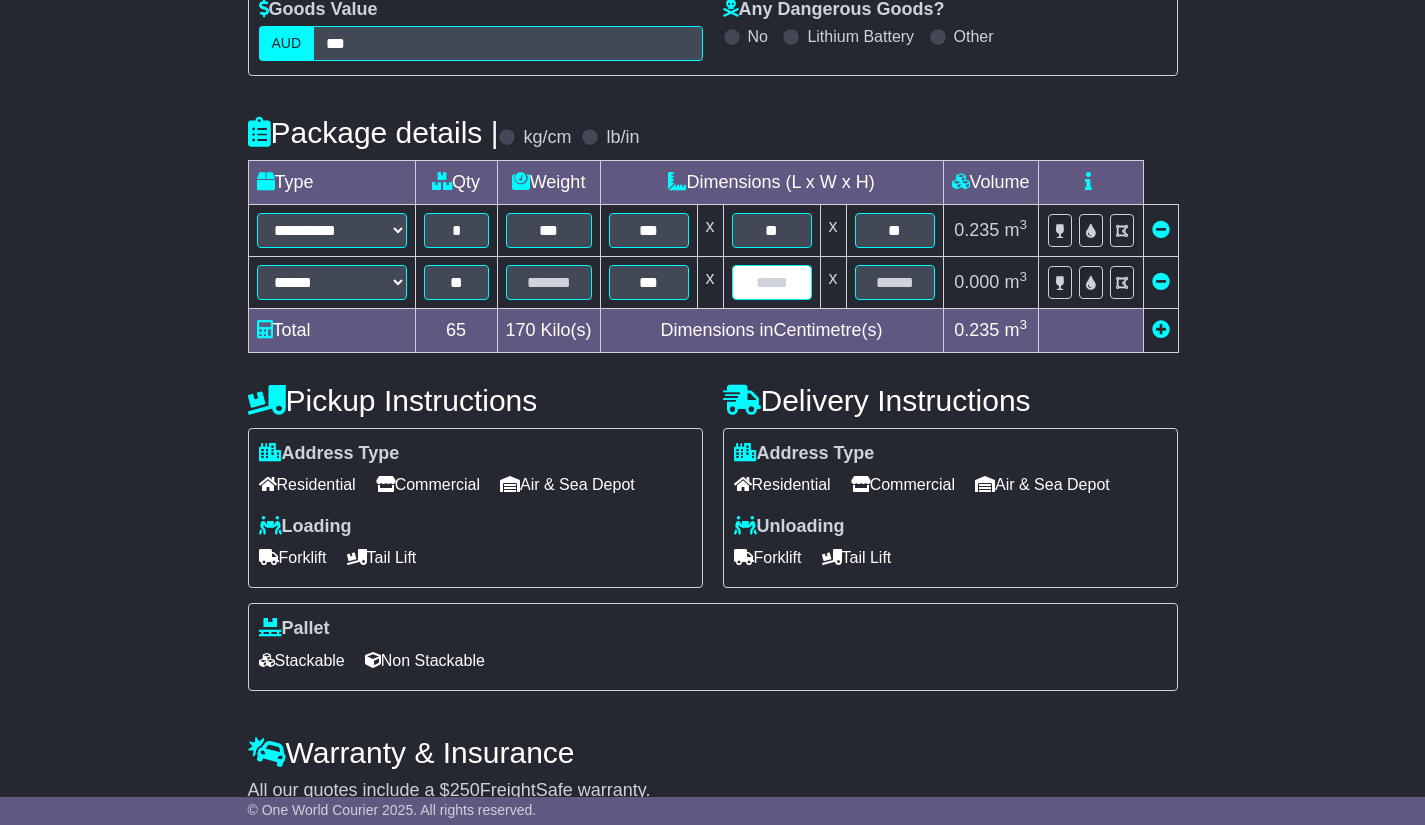 click at bounding box center [772, 282] 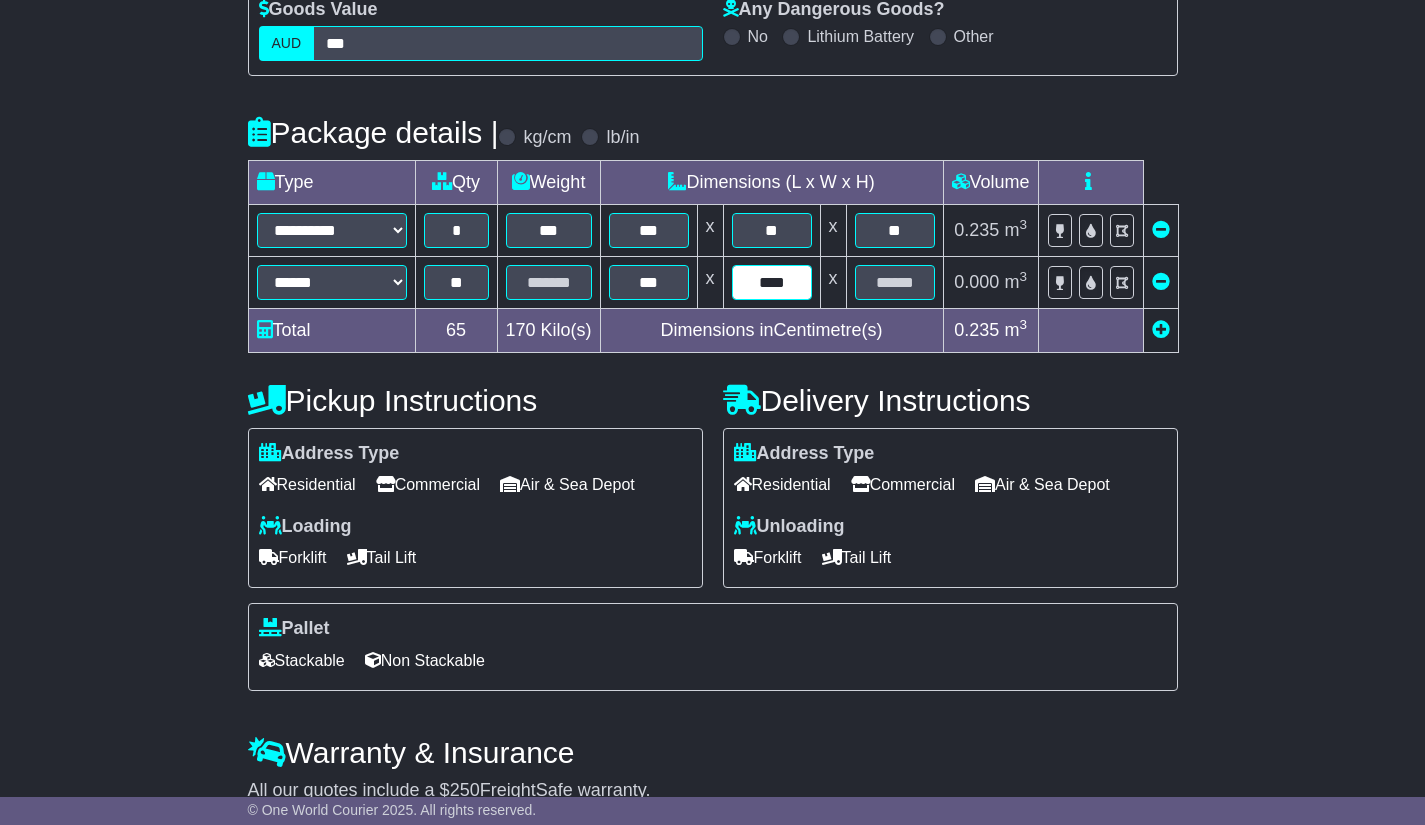 type on "****" 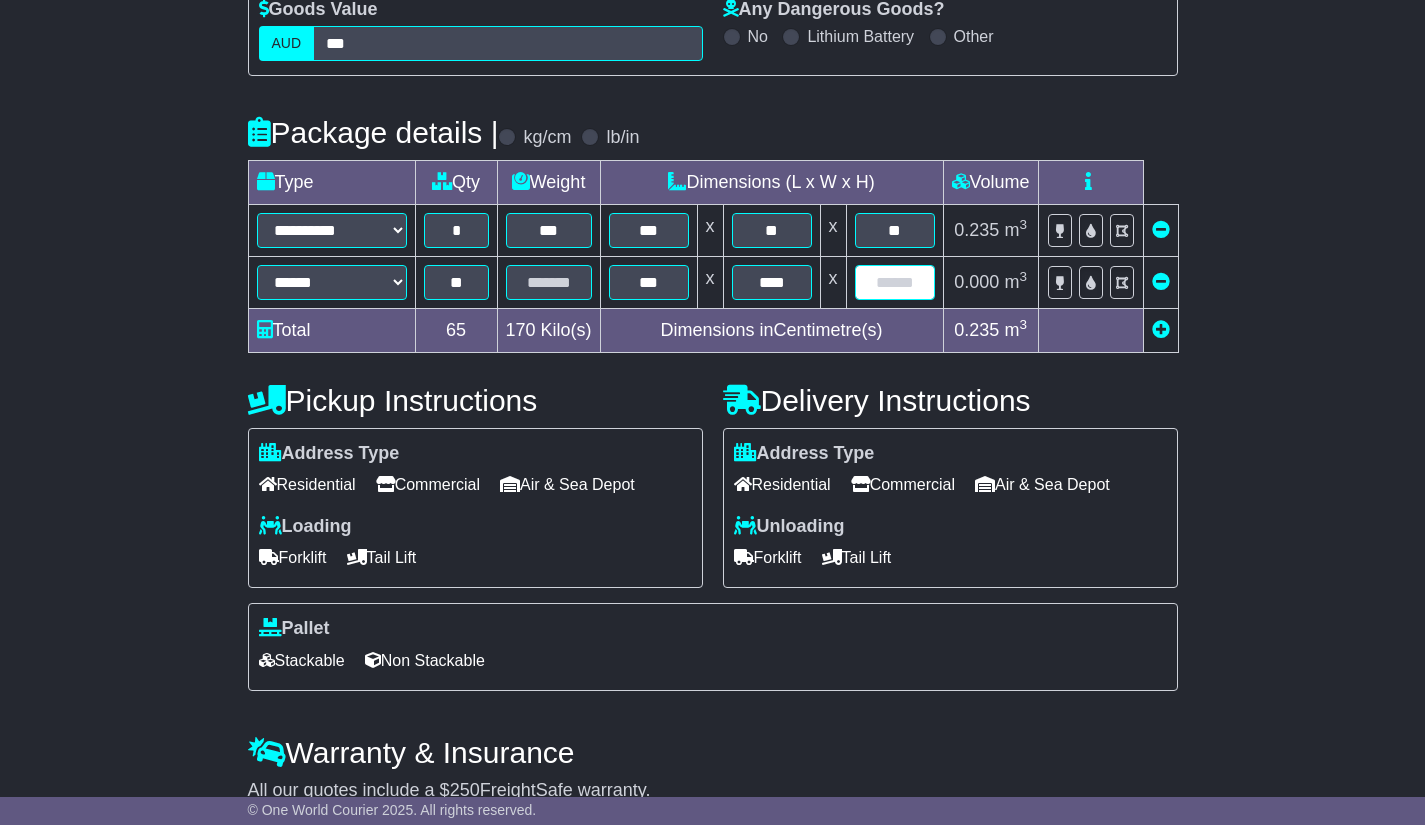 click on "**********" at bounding box center (713, 282) 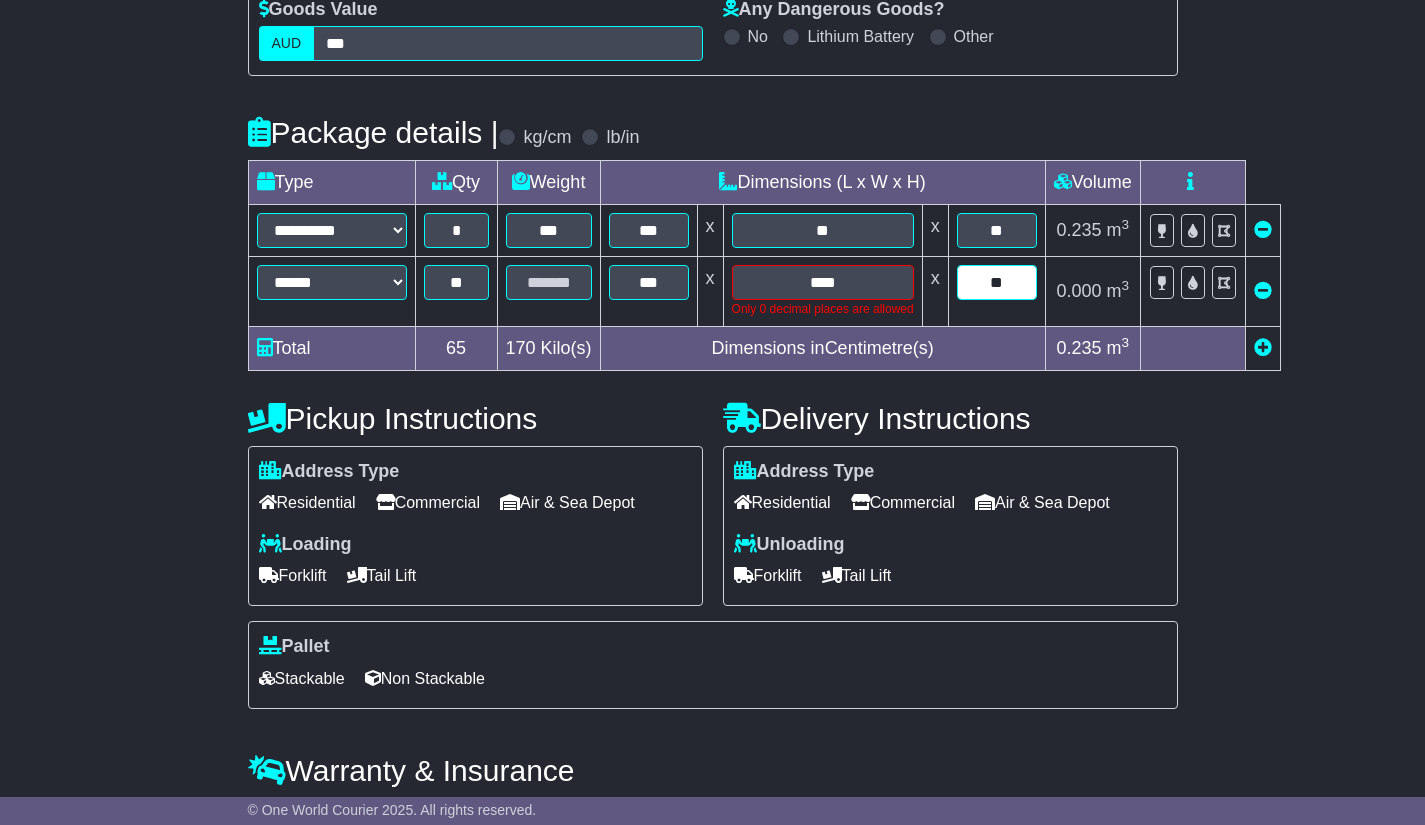 type on "**" 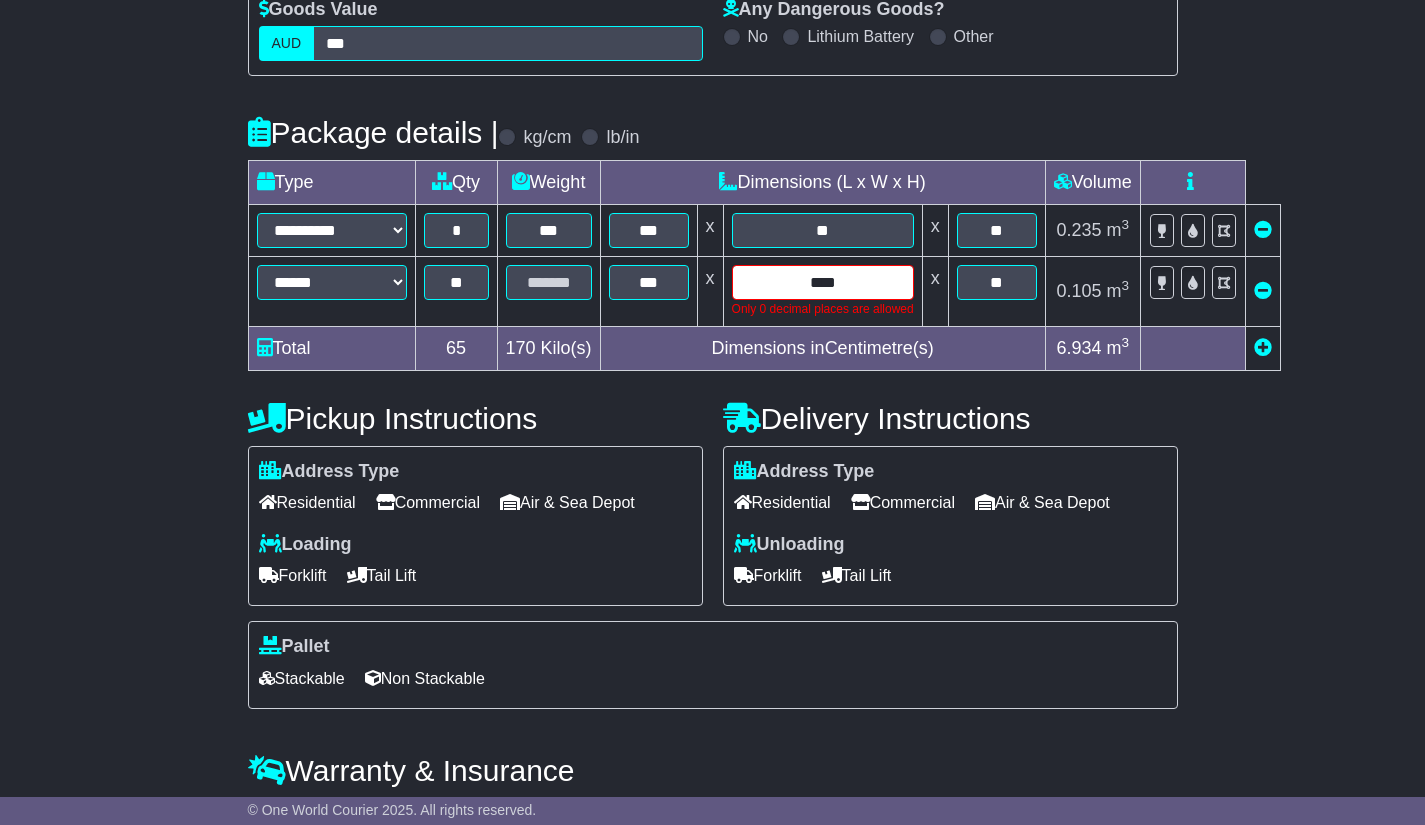 click on "****" at bounding box center (823, 282) 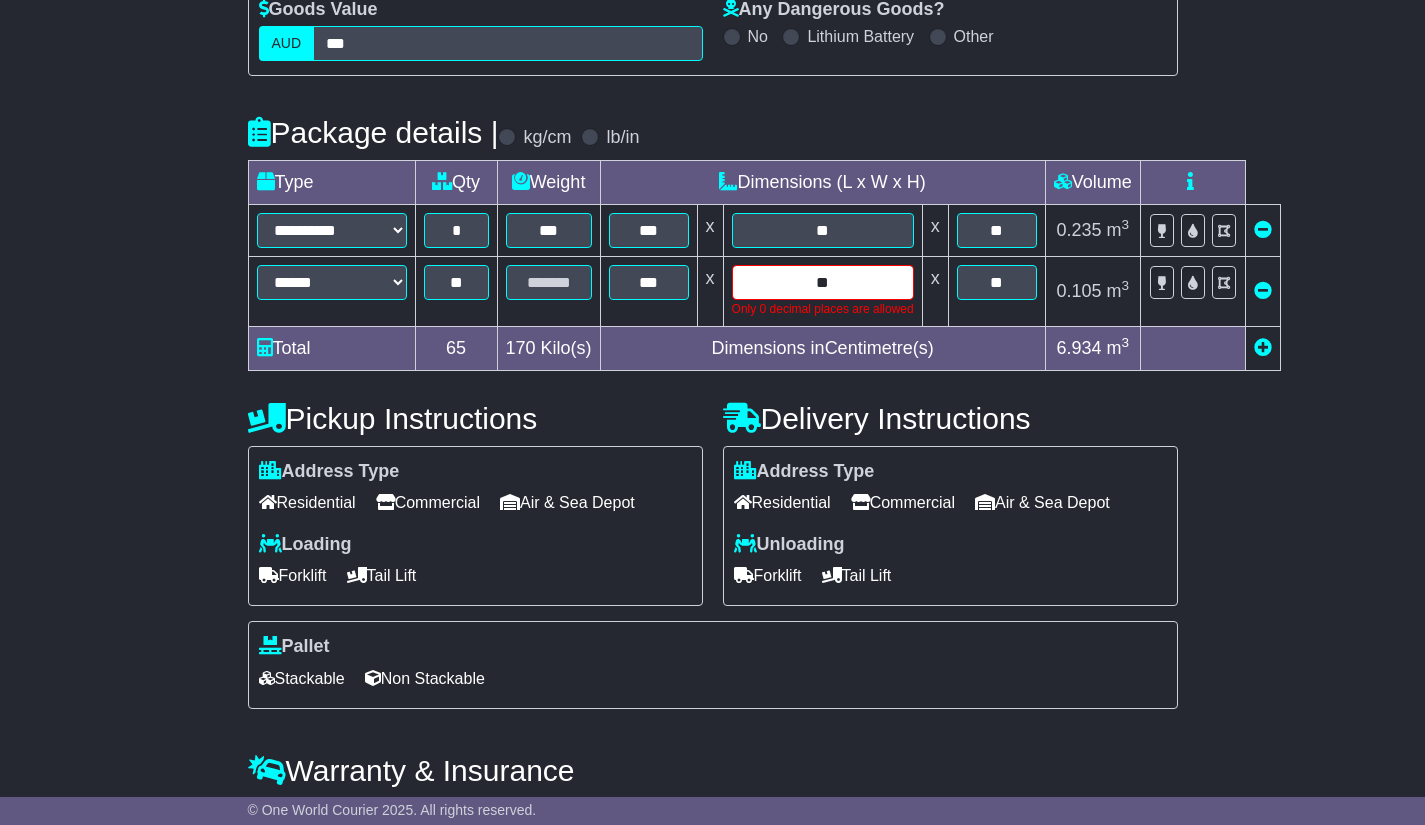 type on "**" 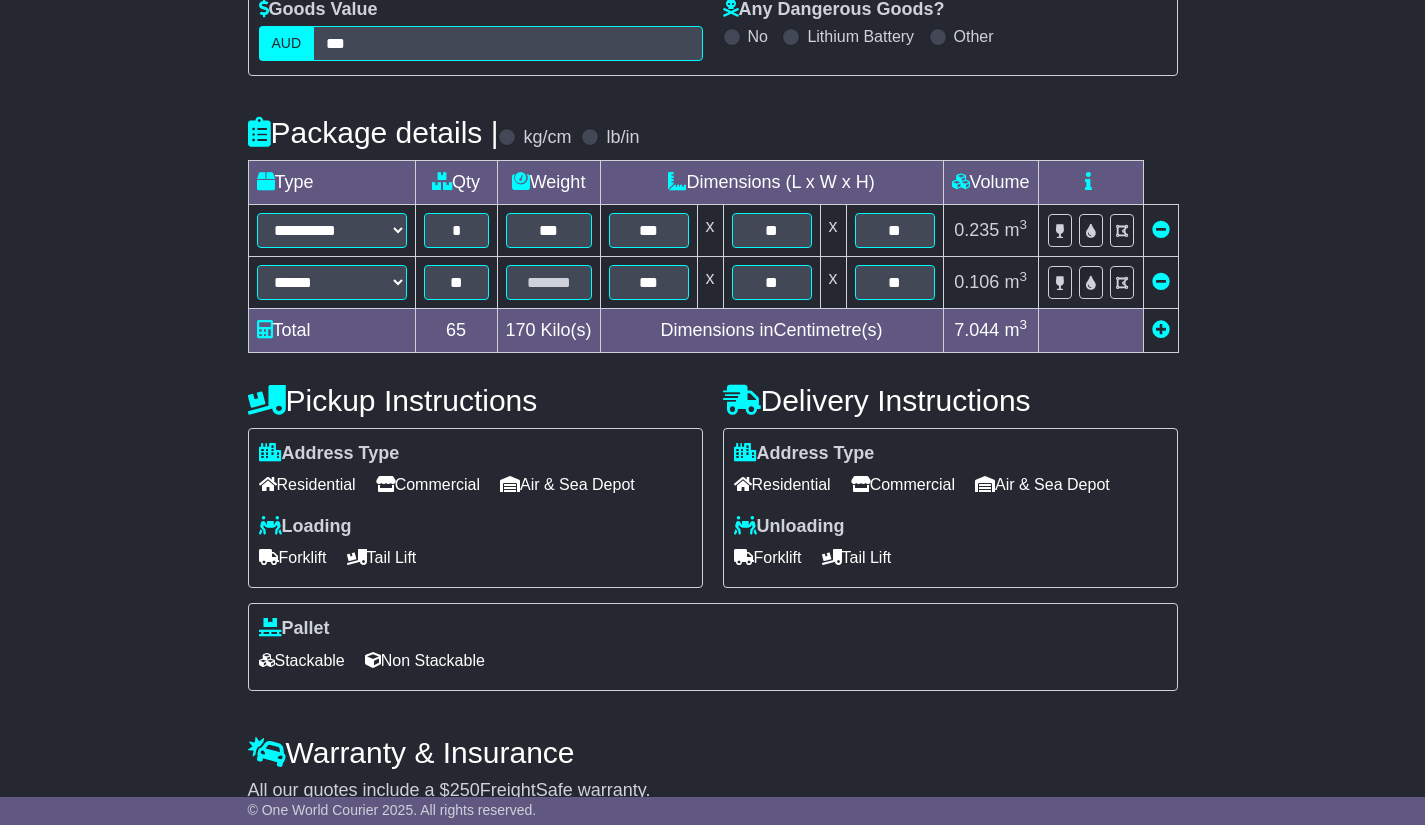 click on "**********" at bounding box center [712, 426] 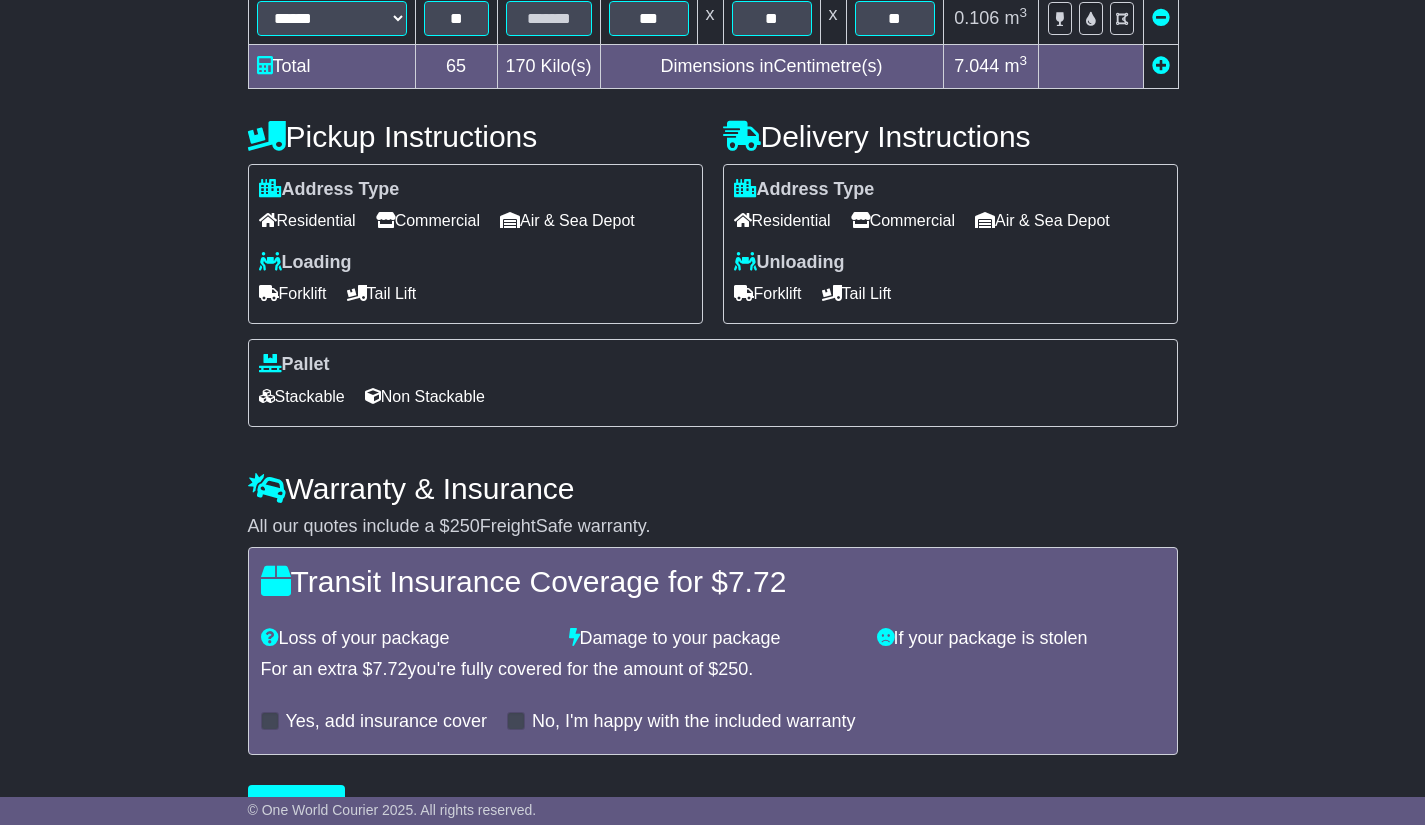 scroll, scrollTop: 749, scrollLeft: 0, axis: vertical 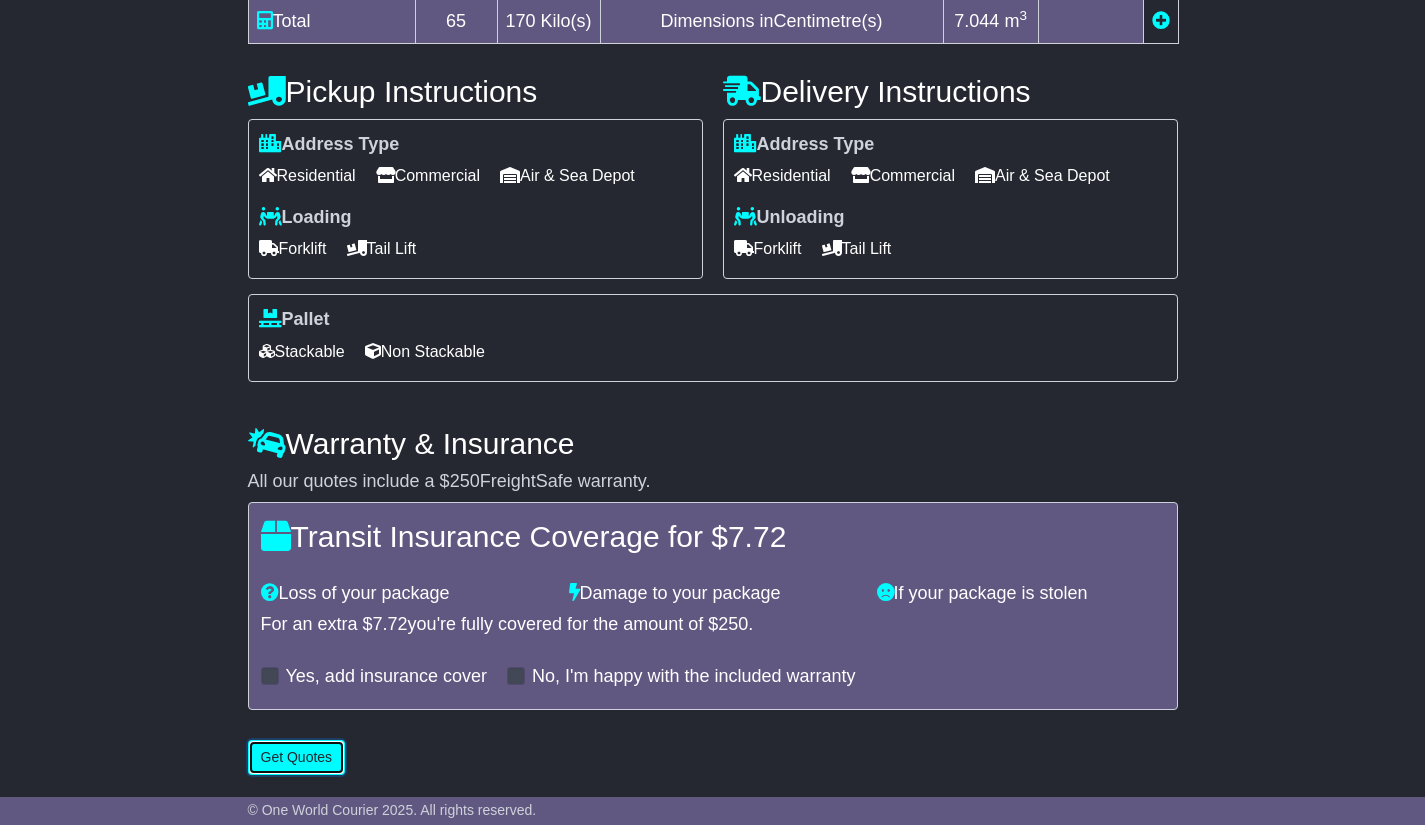 click on "Get Quotes" at bounding box center (297, 757) 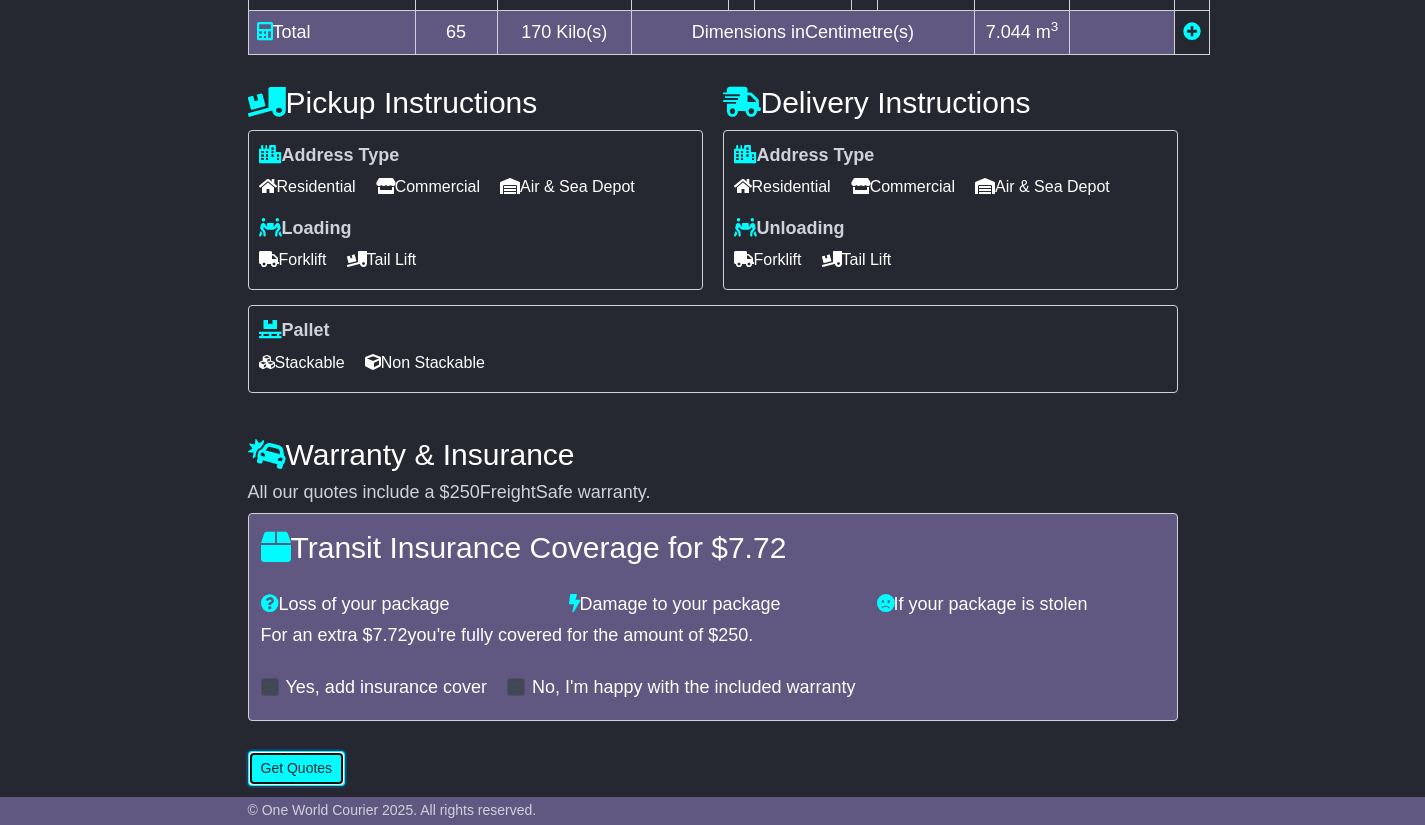 scroll, scrollTop: 767, scrollLeft: 0, axis: vertical 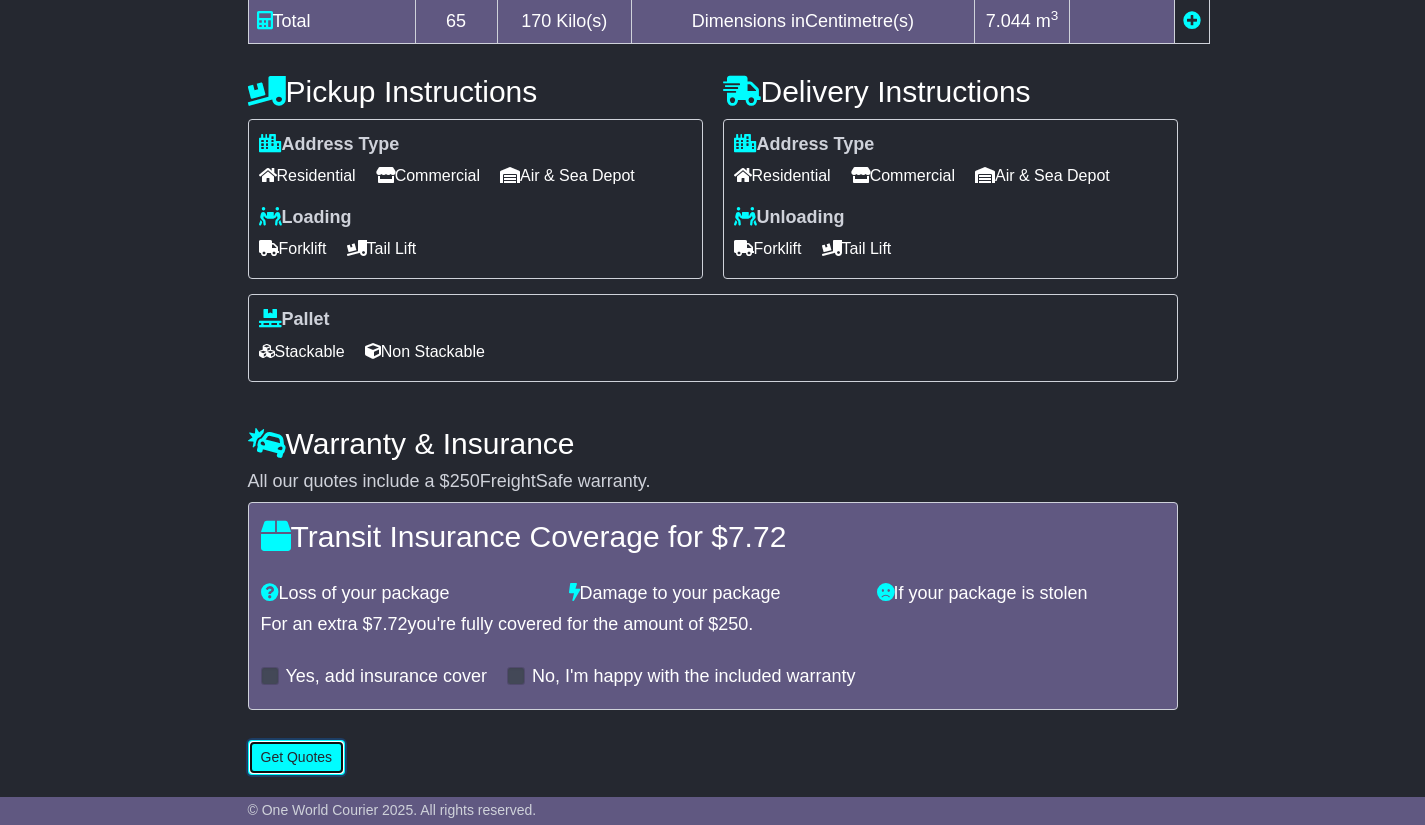 click on "Get Quotes" at bounding box center (297, 757) 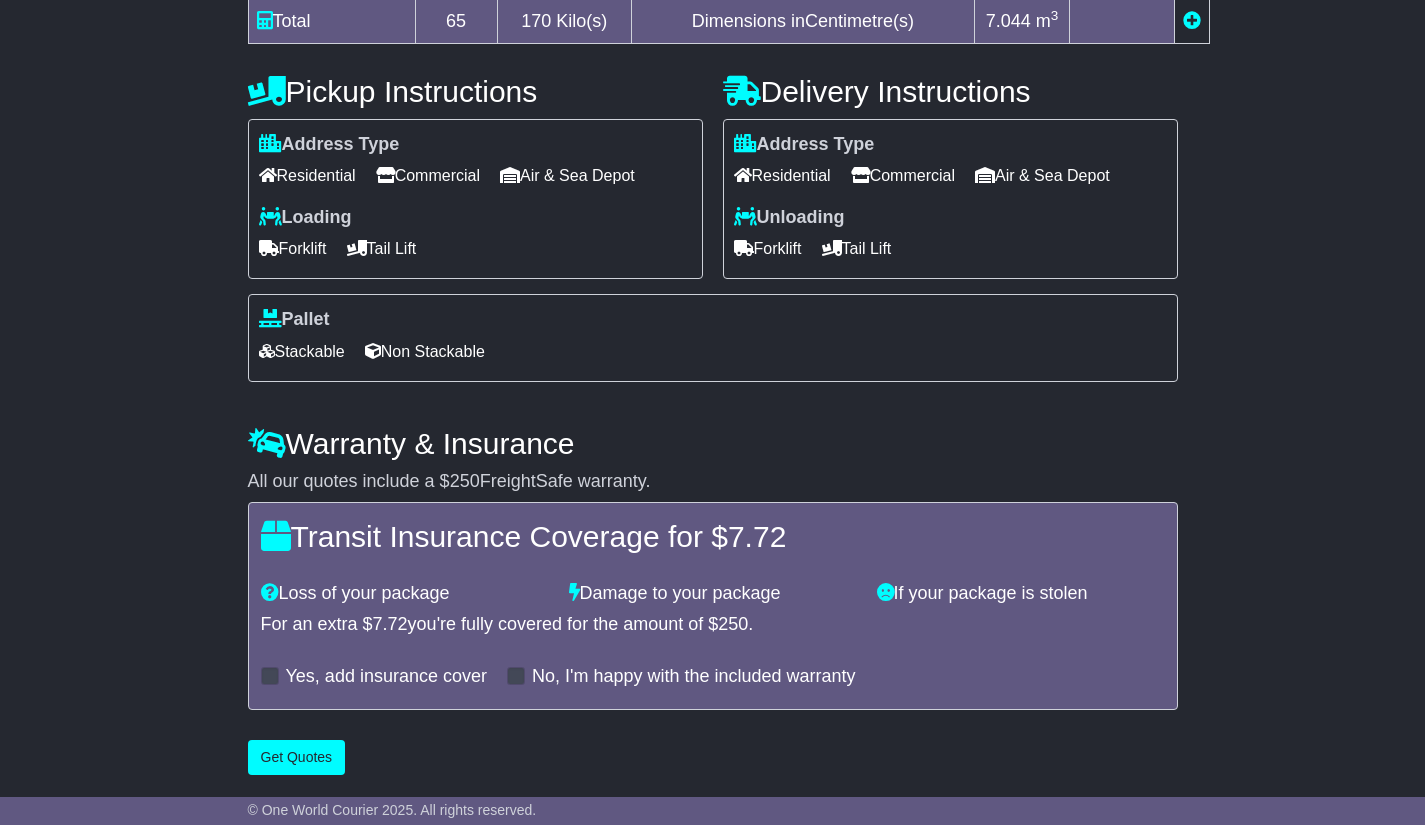 click on "**********" at bounding box center [713, 108] 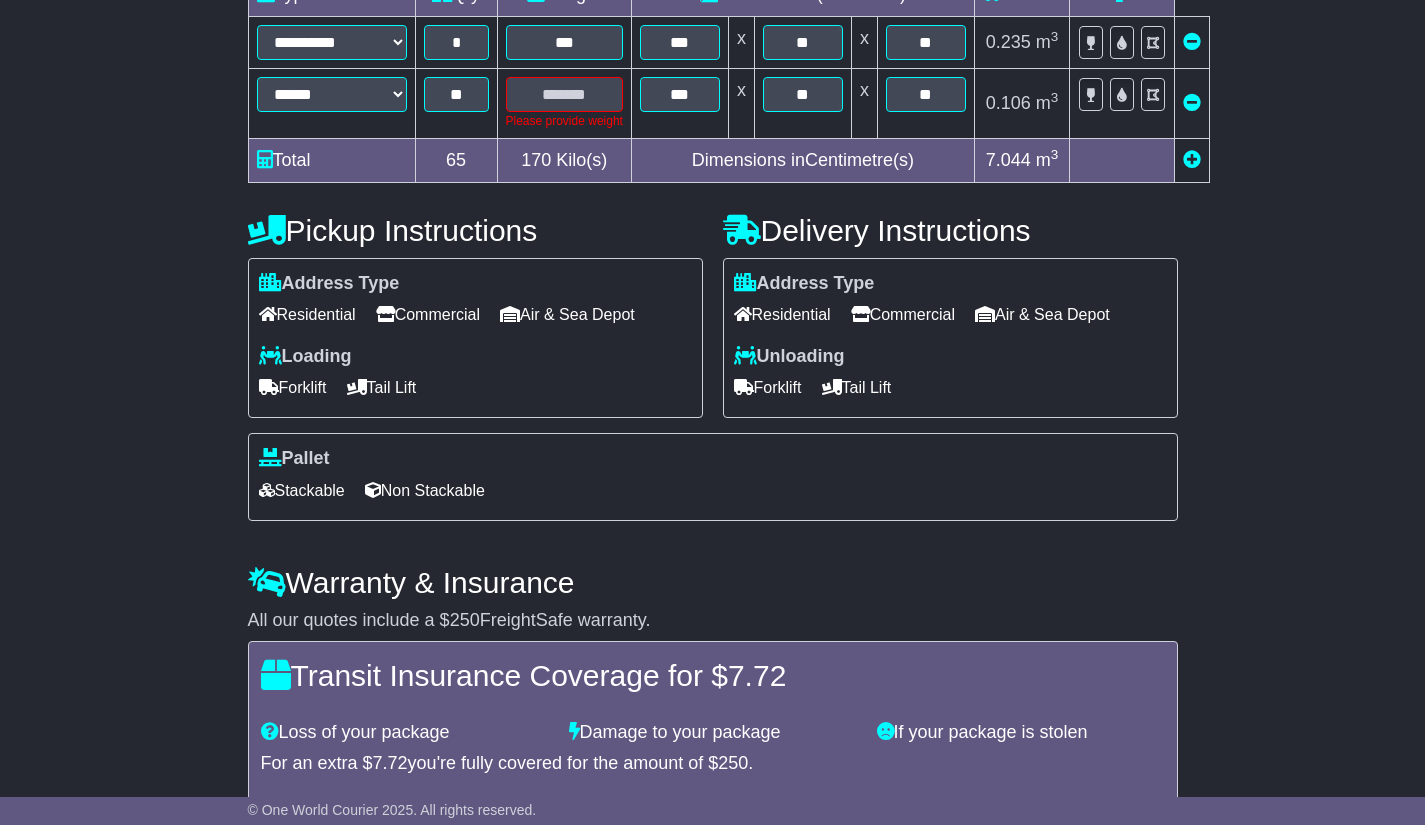 scroll, scrollTop: 622, scrollLeft: 0, axis: vertical 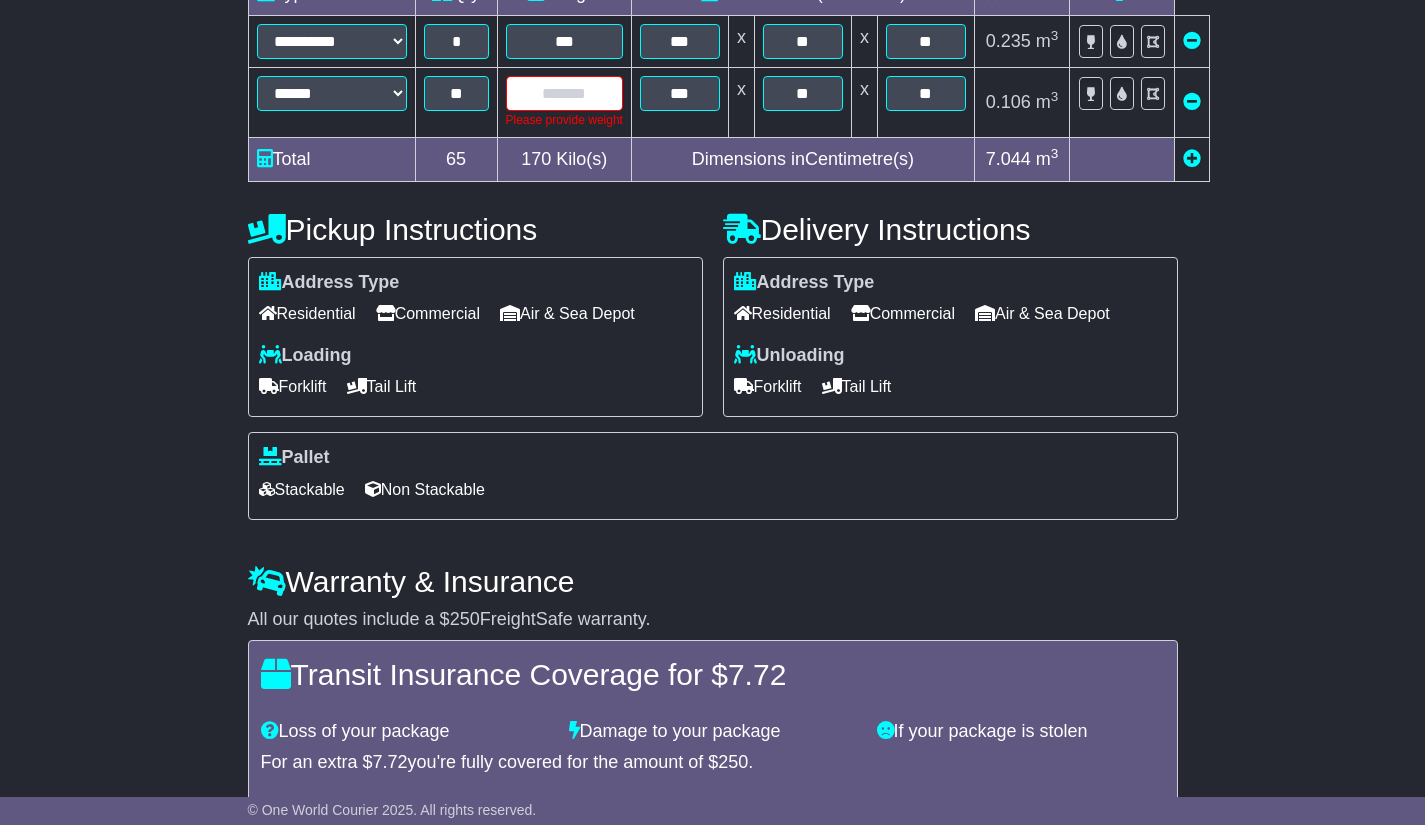 click at bounding box center (564, 93) 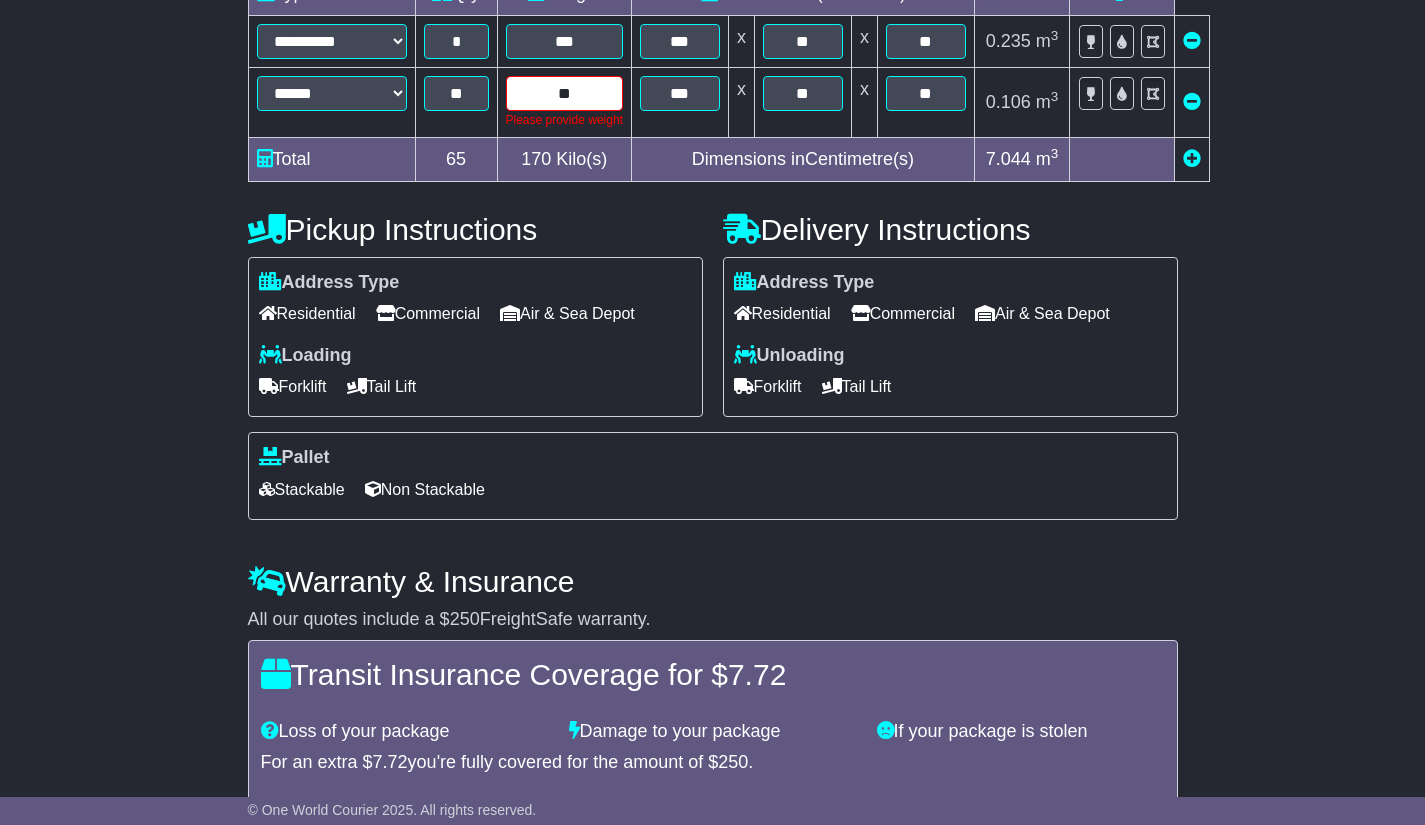 type on "**" 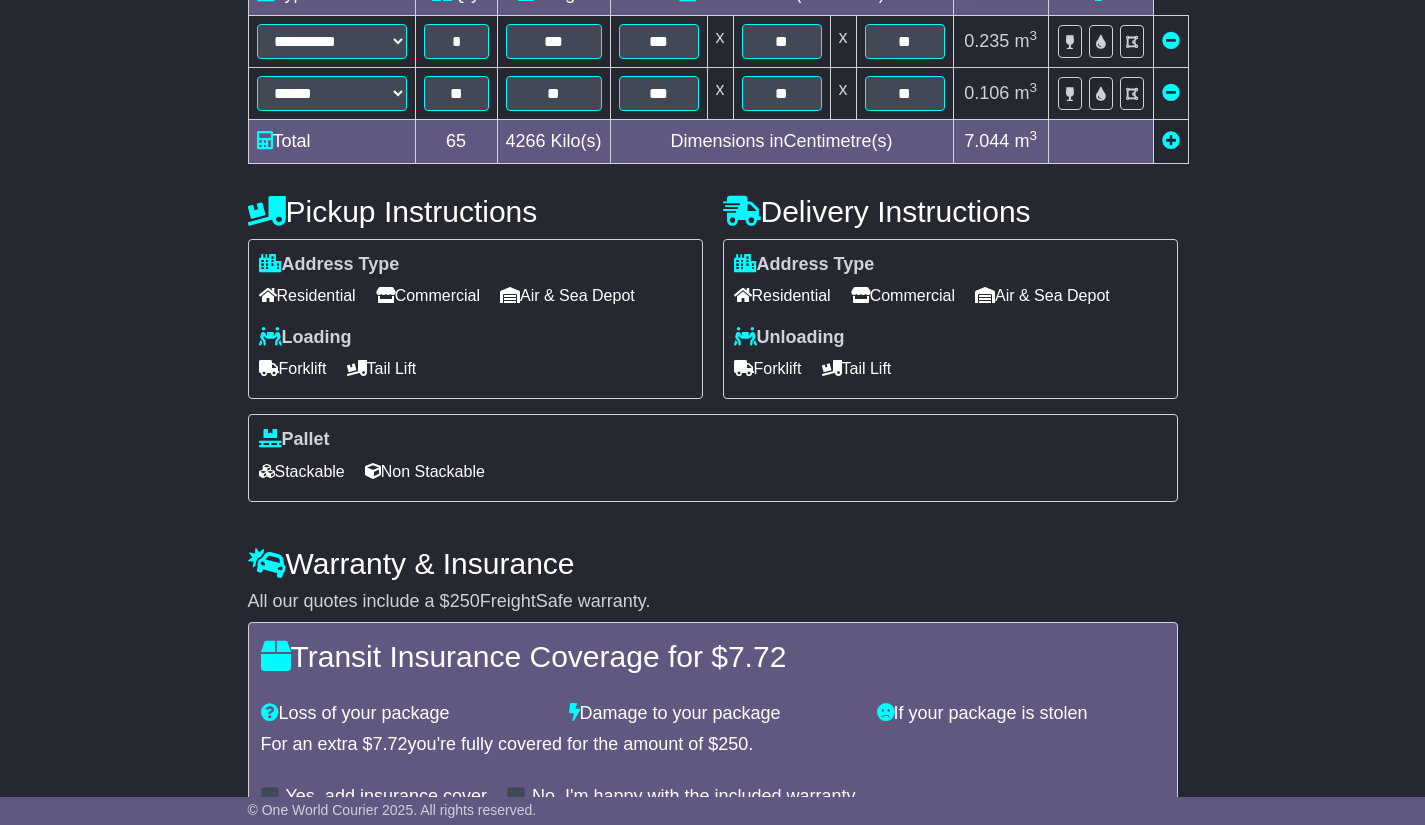 click on "**********" at bounding box center (712, 237) 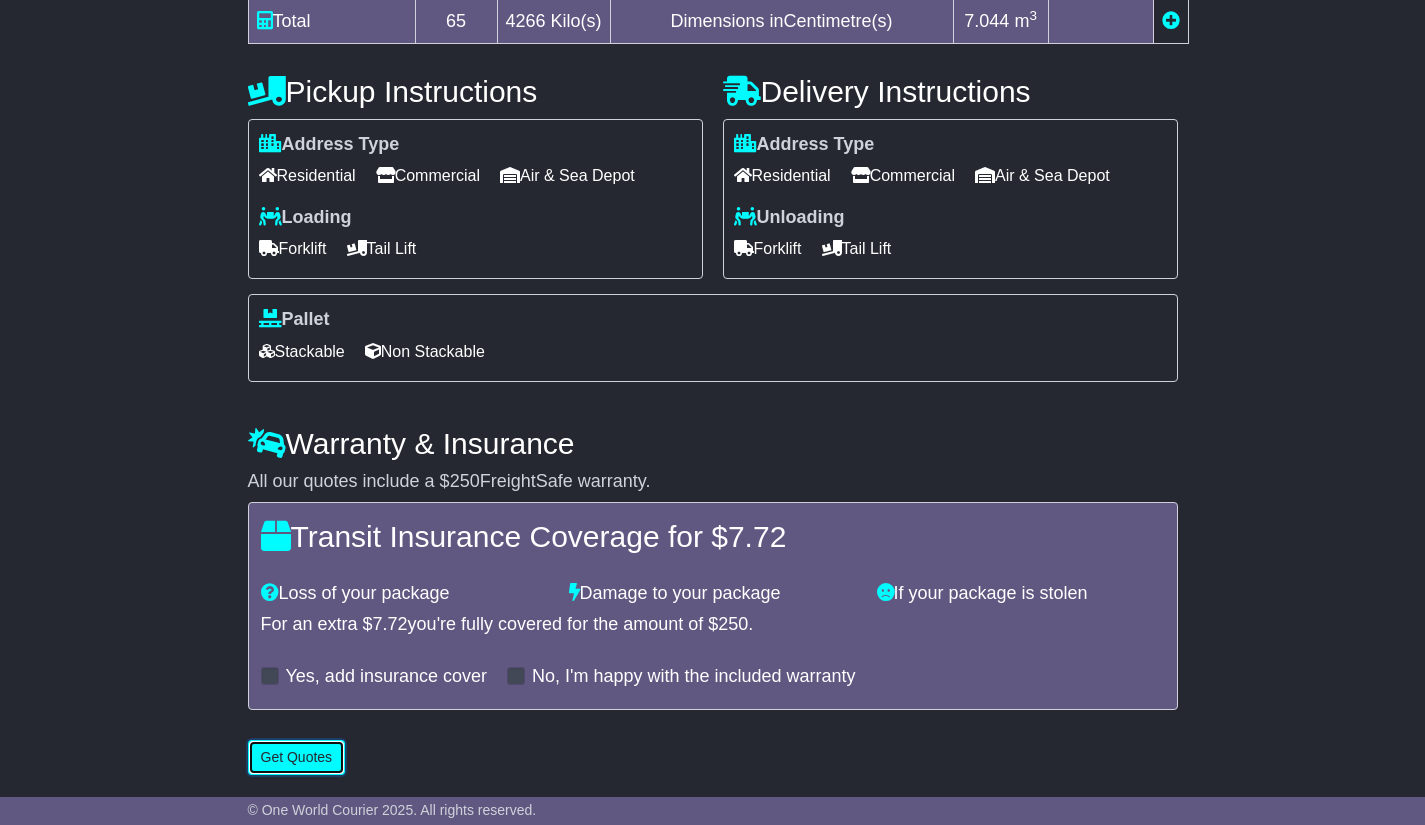 click on "Get Quotes" at bounding box center [297, 757] 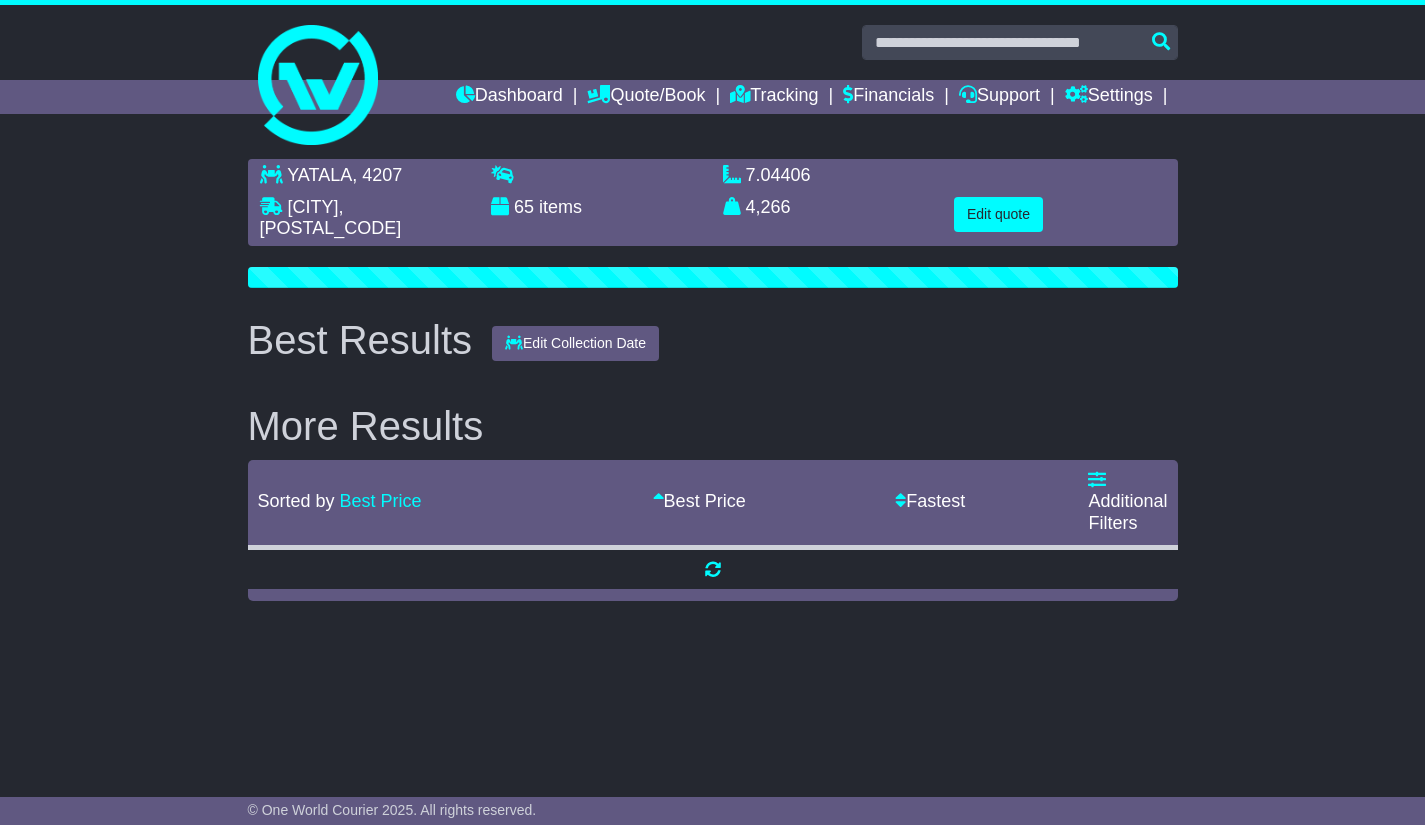 scroll, scrollTop: 0, scrollLeft: 0, axis: both 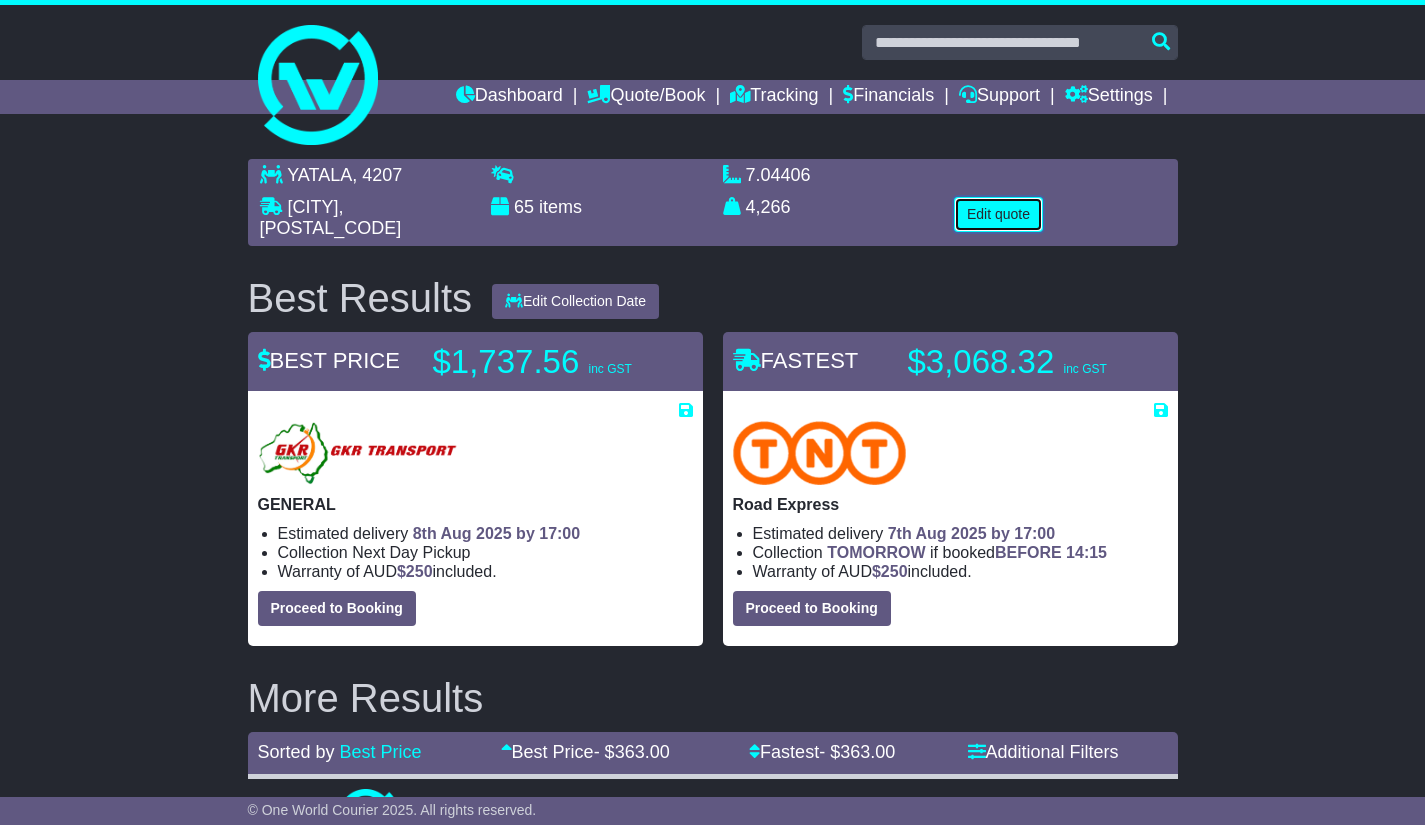 click on "Edit quote" at bounding box center (998, 214) 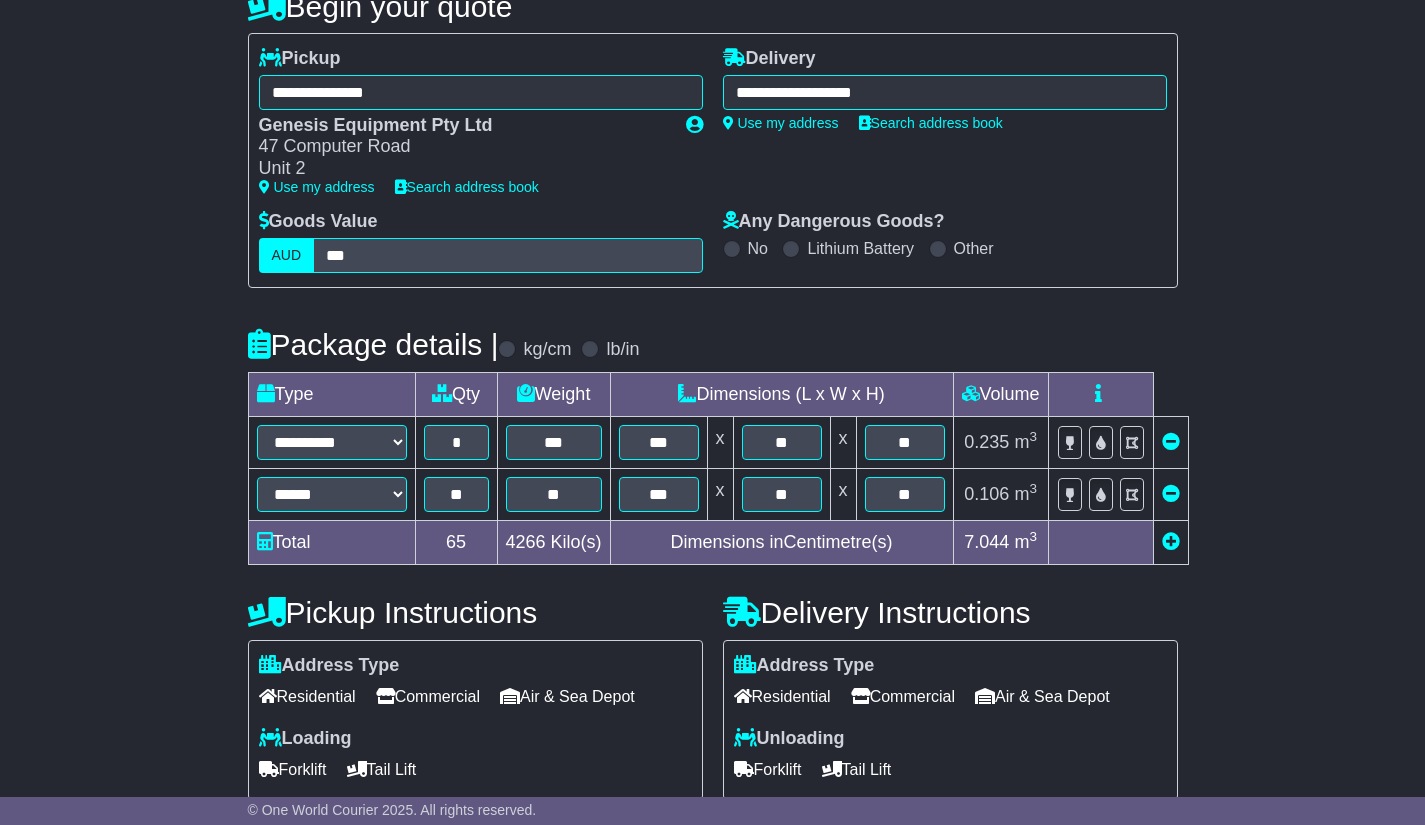 scroll, scrollTop: 235, scrollLeft: 0, axis: vertical 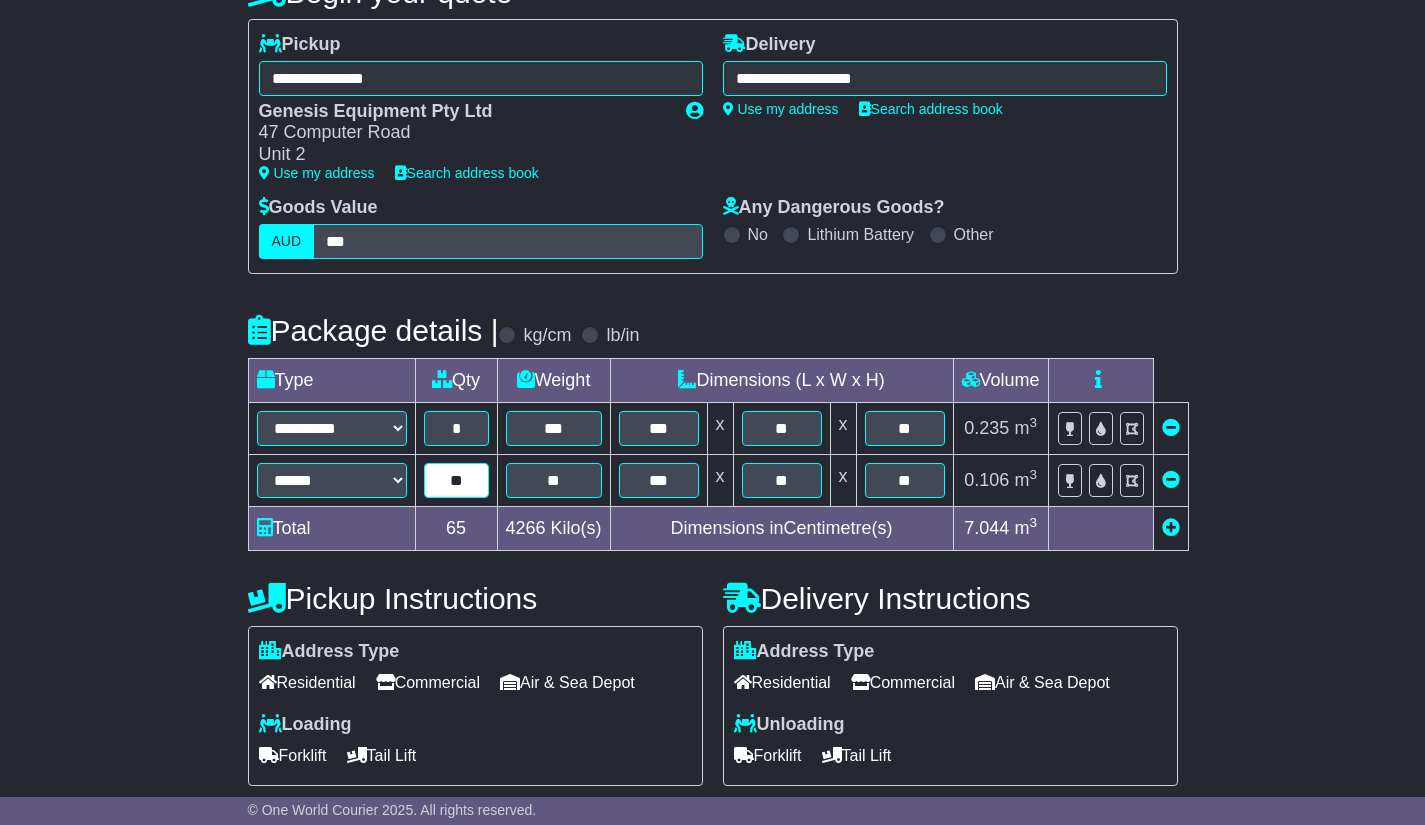 click on "**" at bounding box center (456, 480) 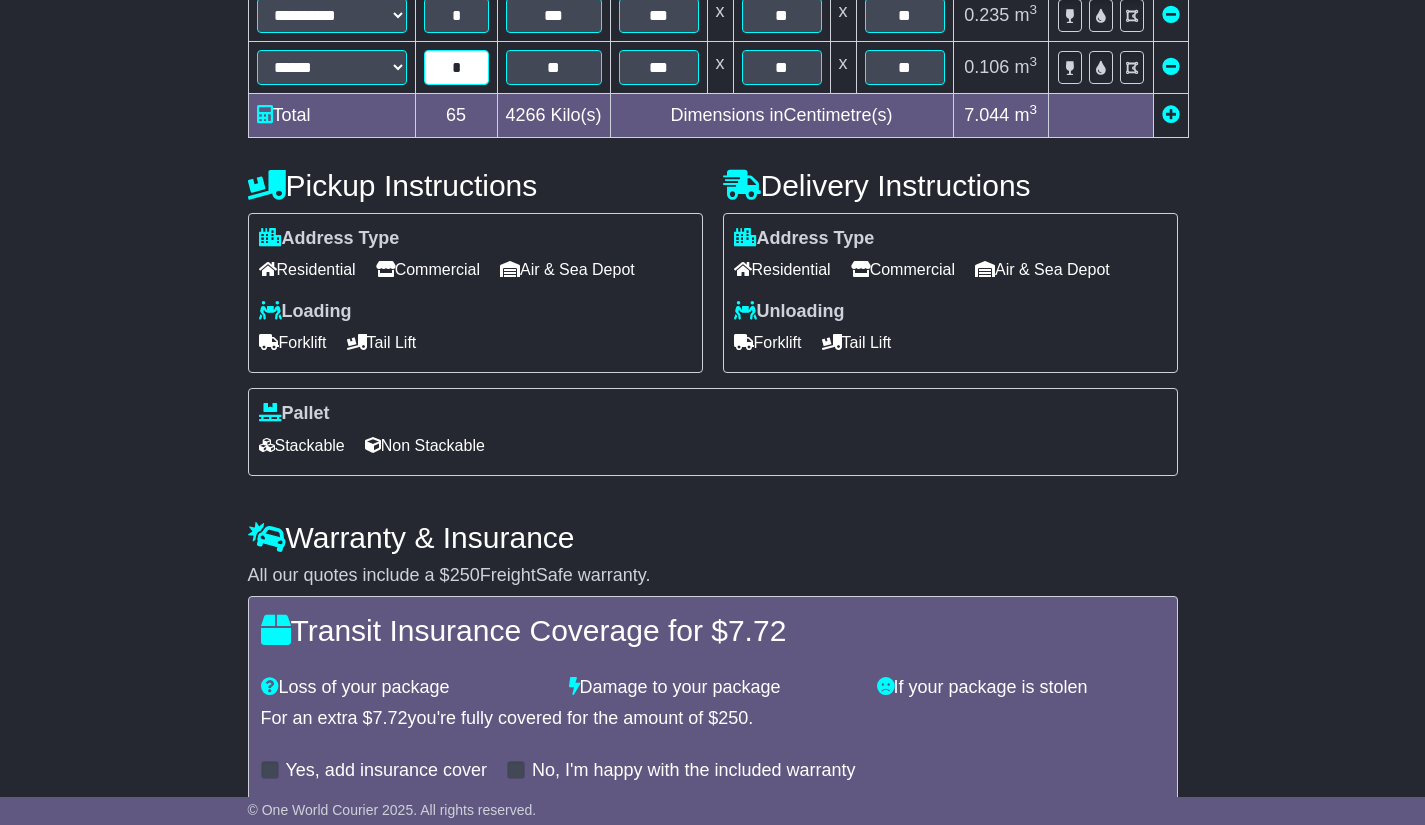 scroll, scrollTop: 749, scrollLeft: 0, axis: vertical 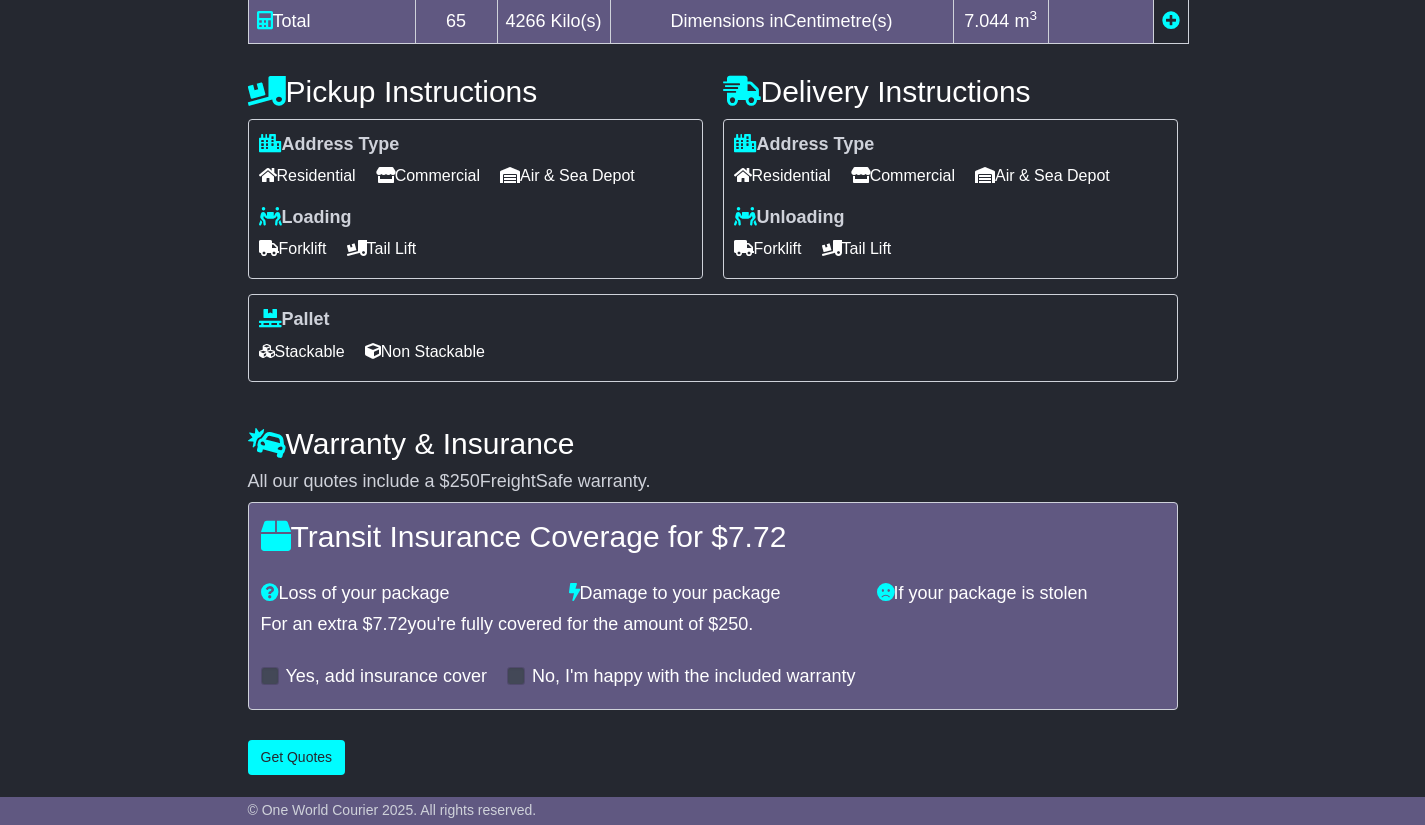 type on "*" 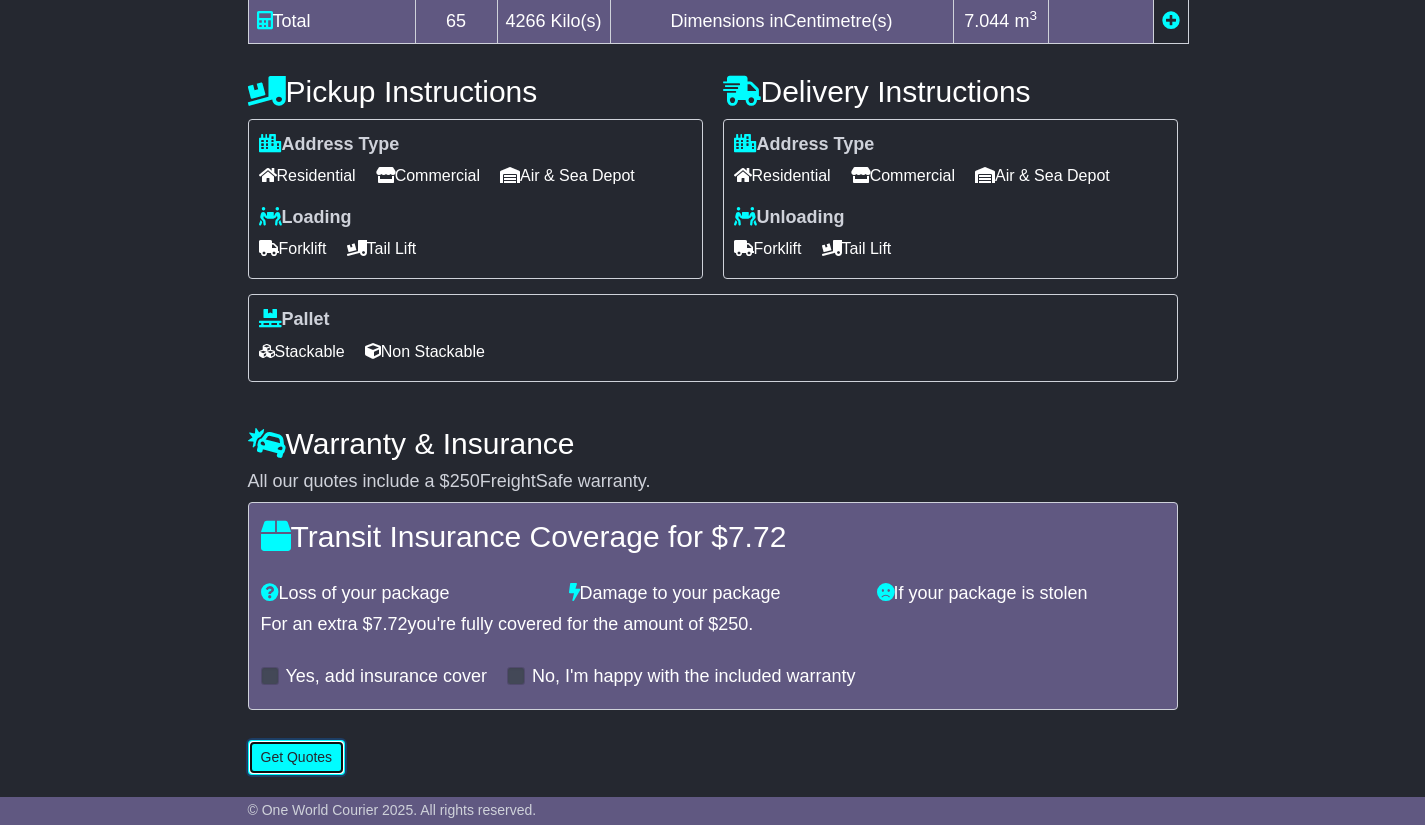 click on "Get Quotes" at bounding box center (297, 757) 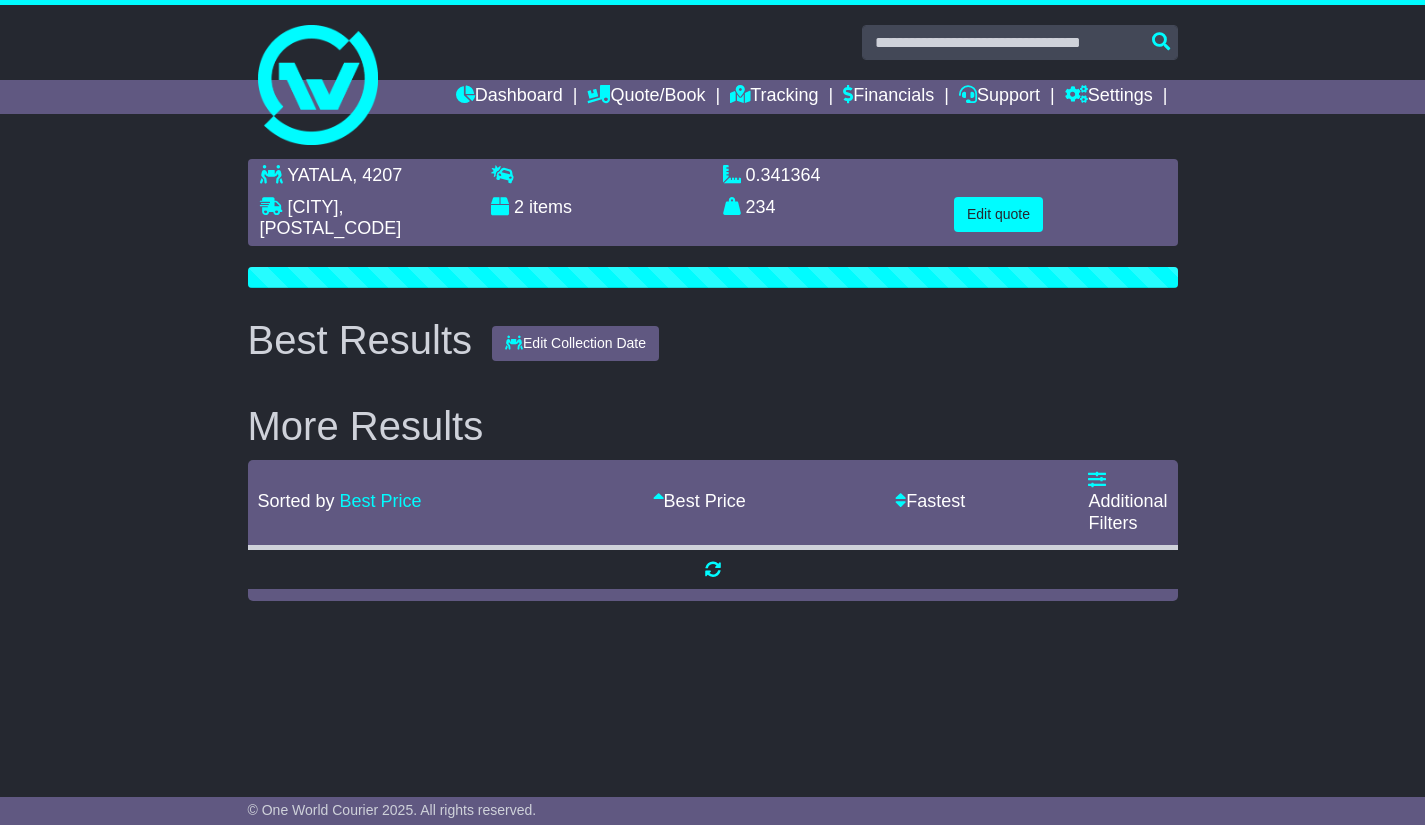 scroll, scrollTop: 0, scrollLeft: 0, axis: both 